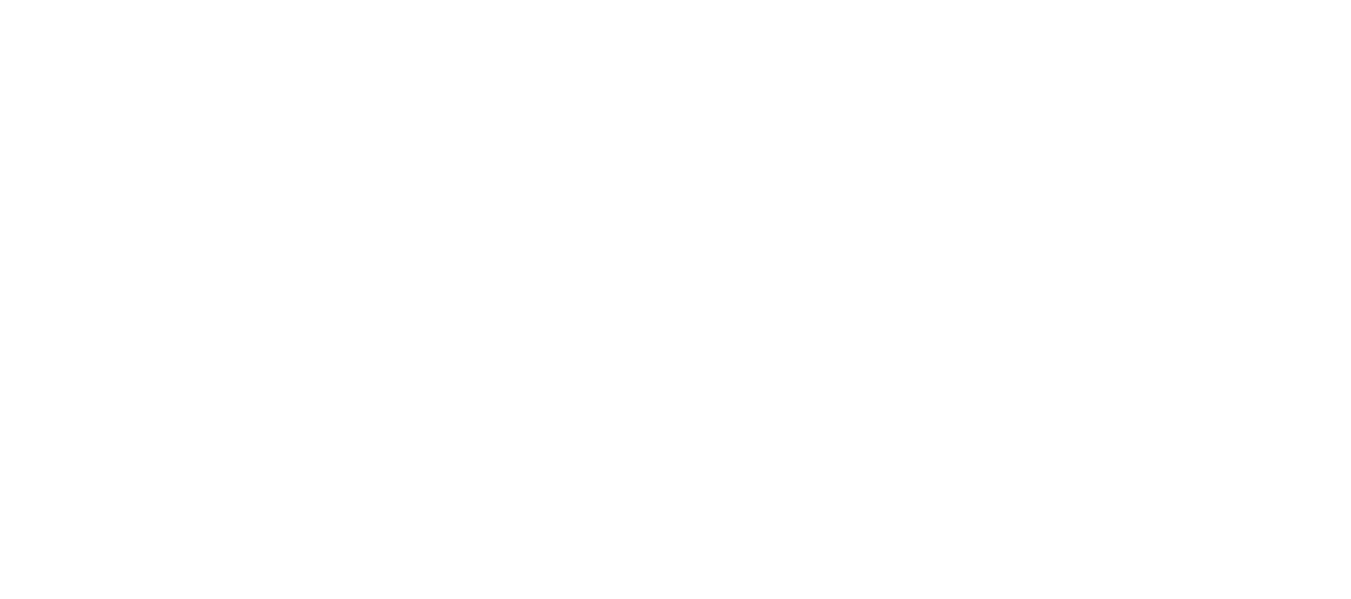scroll, scrollTop: 0, scrollLeft: 0, axis: both 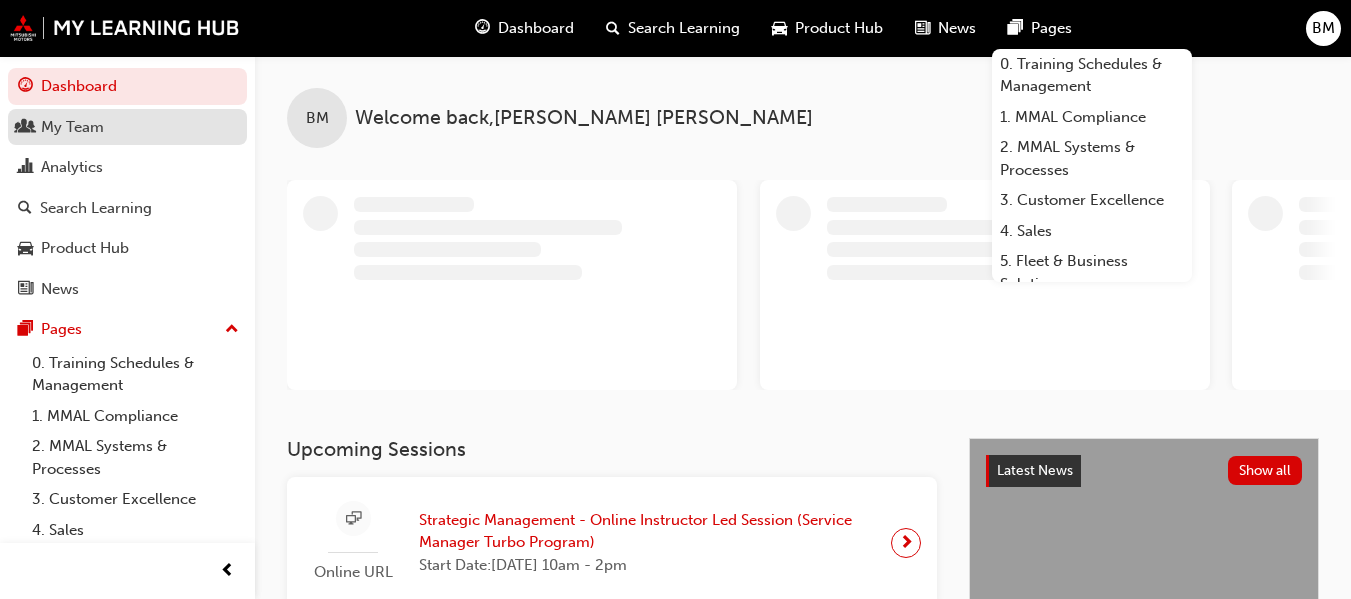 click on "My Team" at bounding box center [127, 127] 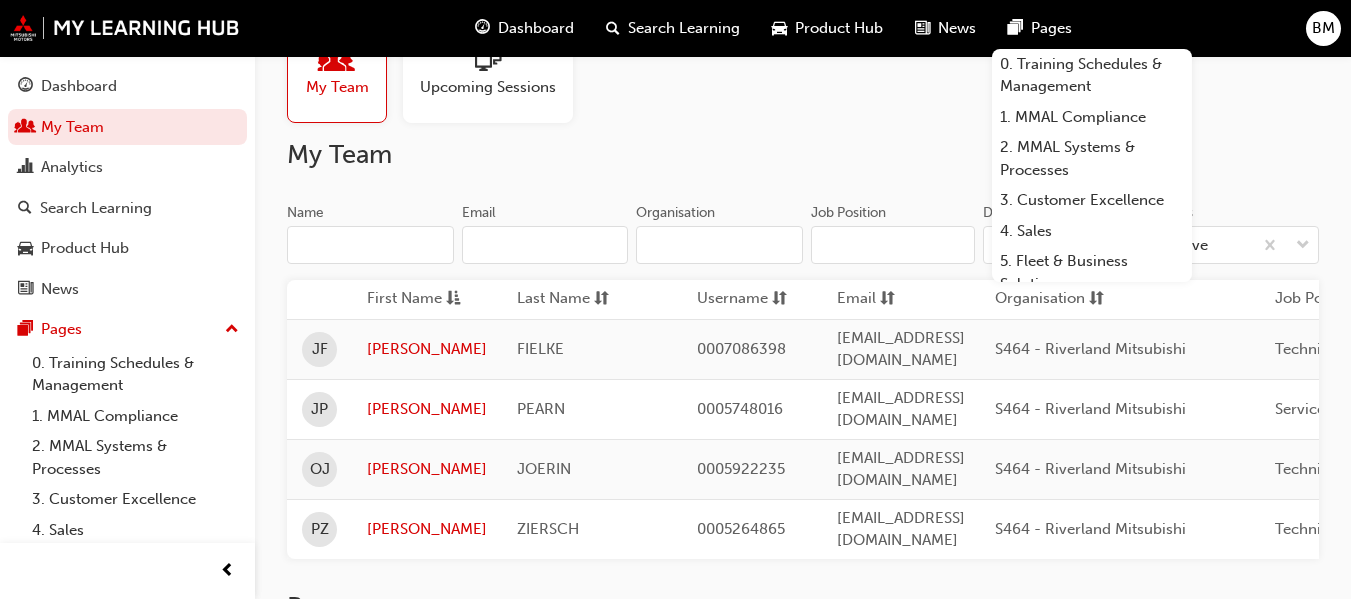 scroll, scrollTop: 100, scrollLeft: 0, axis: vertical 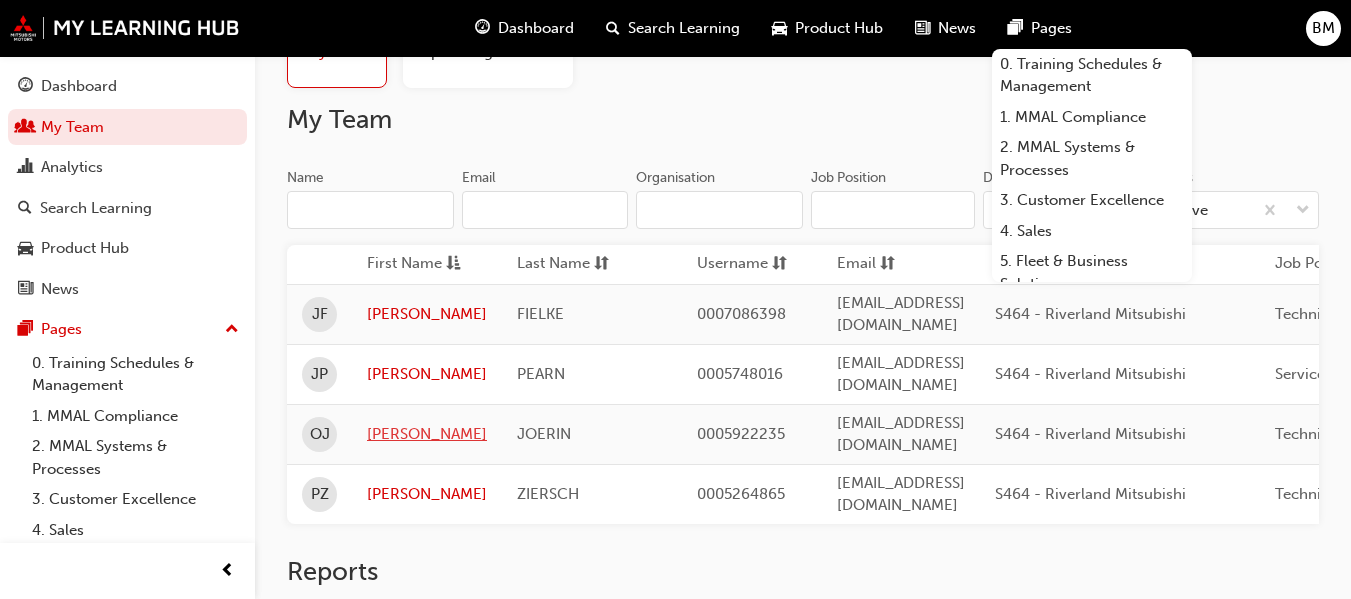 click on "[PERSON_NAME]" at bounding box center (427, 434) 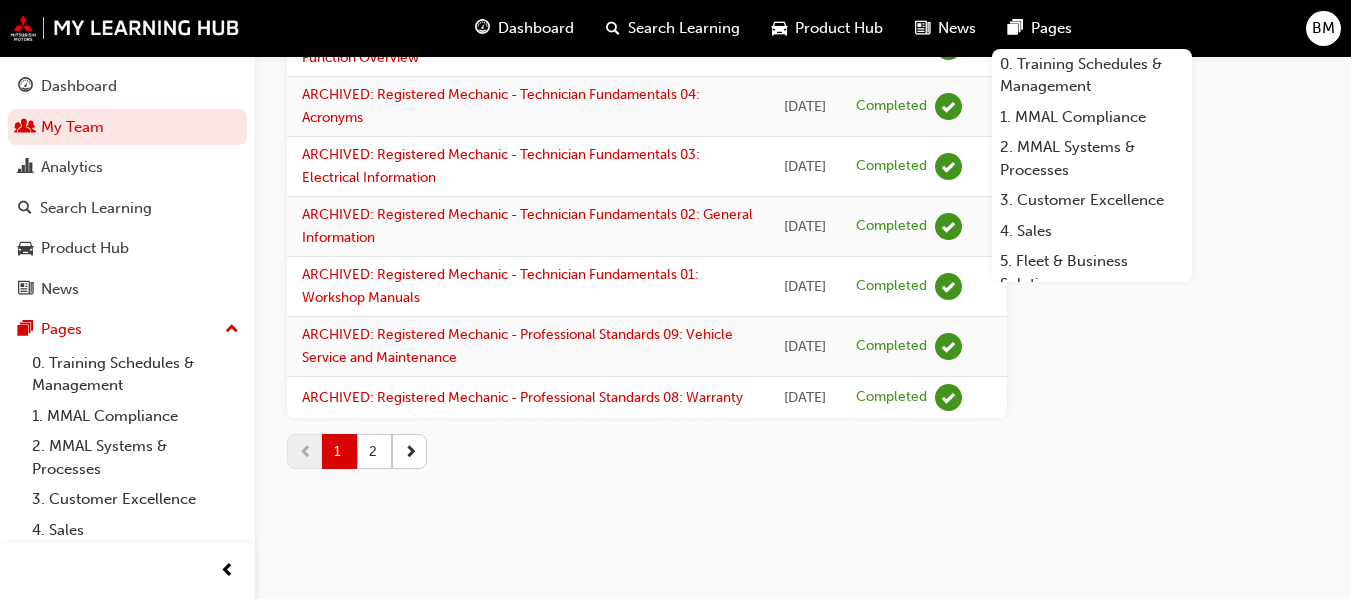 scroll, scrollTop: 3407, scrollLeft: 0, axis: vertical 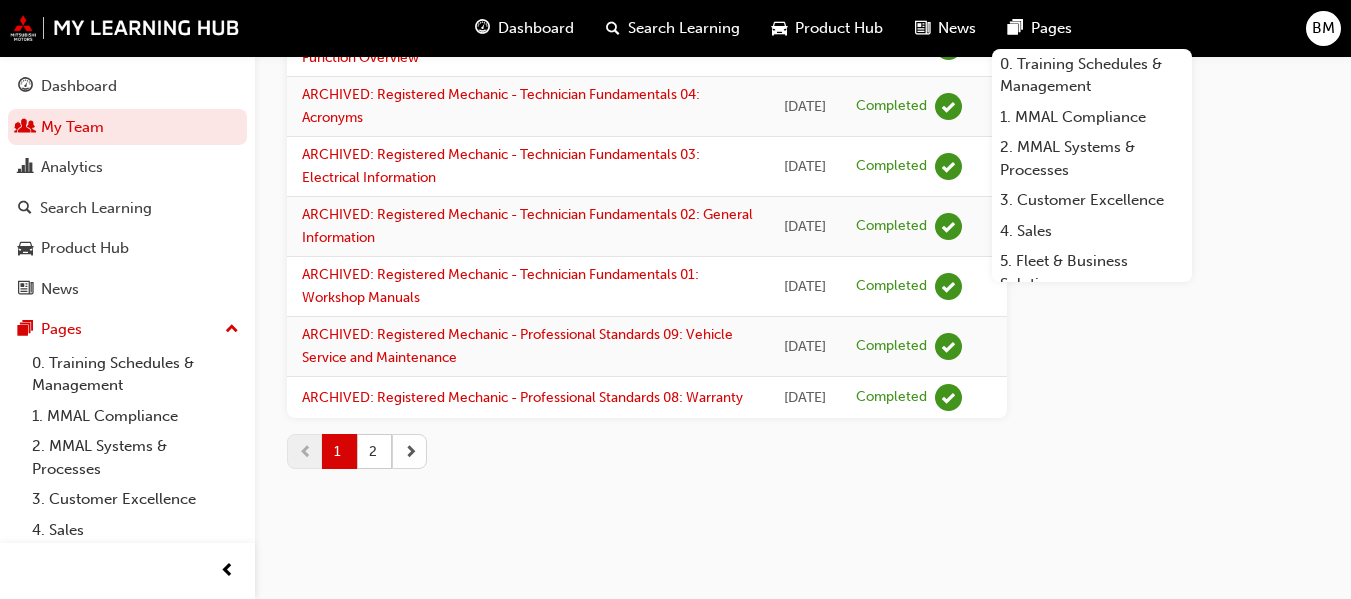 click at bounding box center (409, 451) 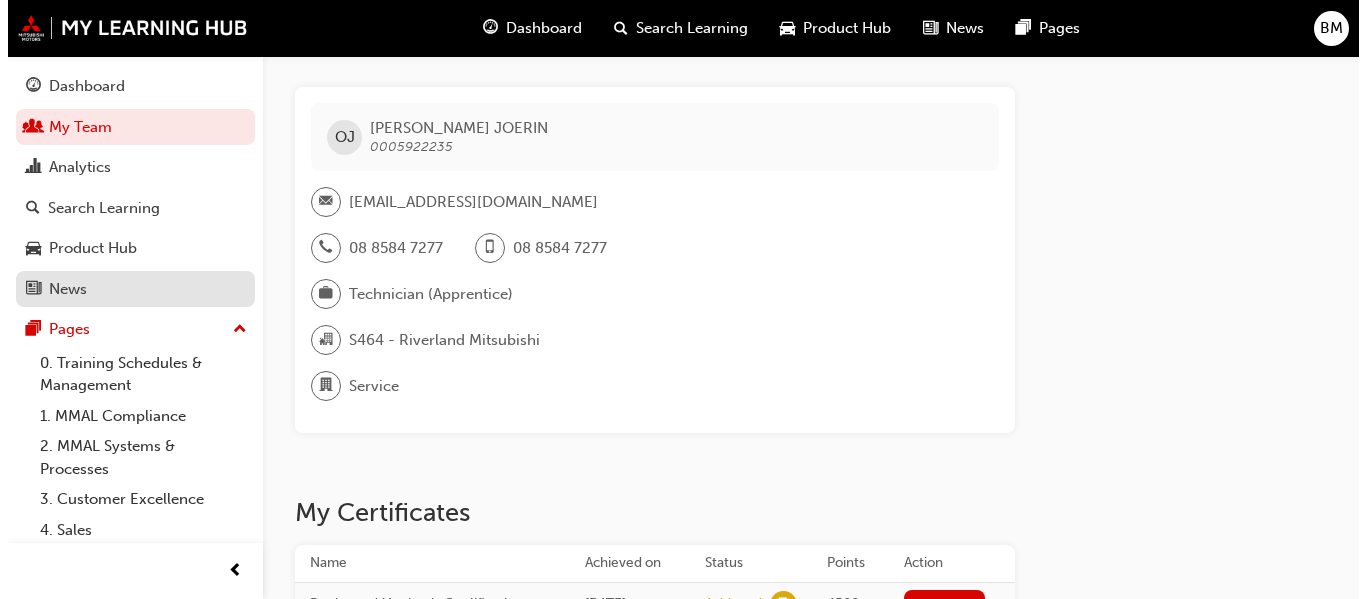 scroll, scrollTop: 0, scrollLeft: 0, axis: both 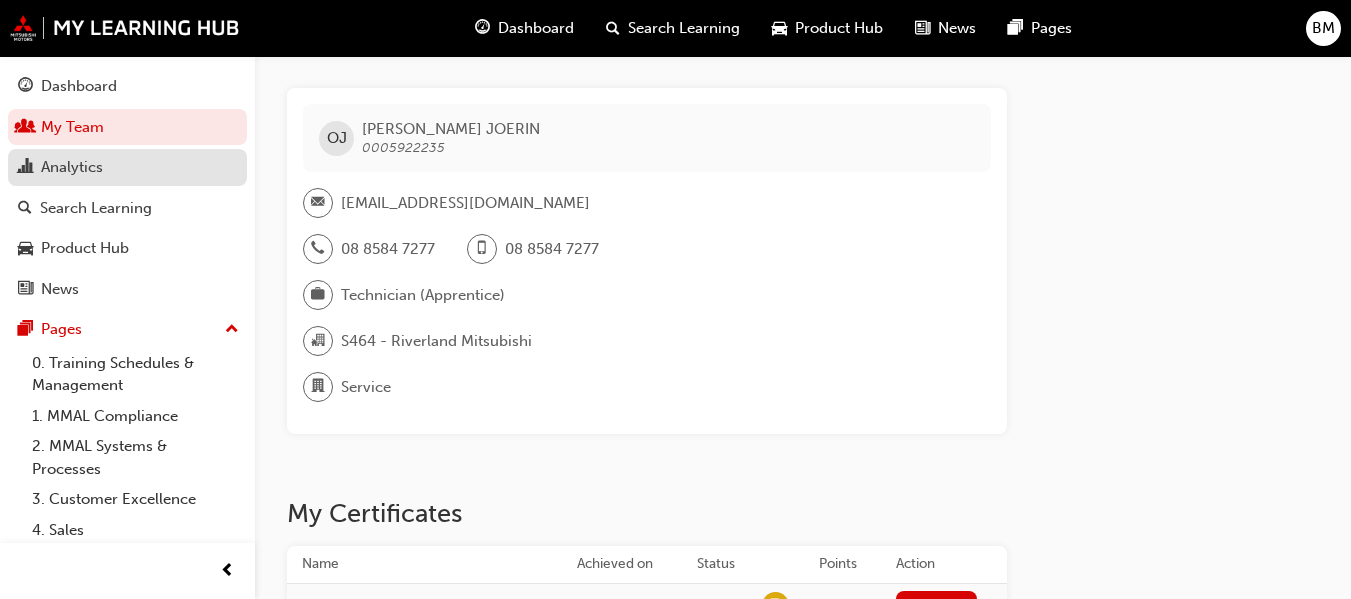 click on "Analytics" at bounding box center [127, 167] 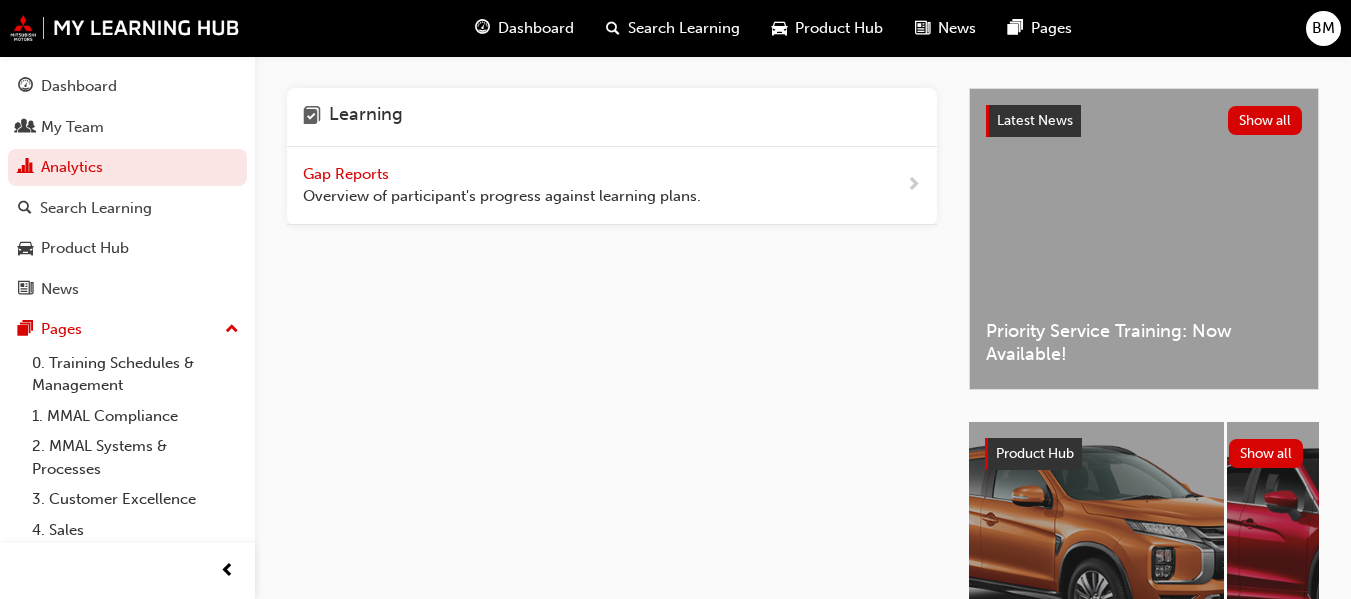 click on "Gap Reports   Overview of participant's progress against learning plans." at bounding box center [502, 185] 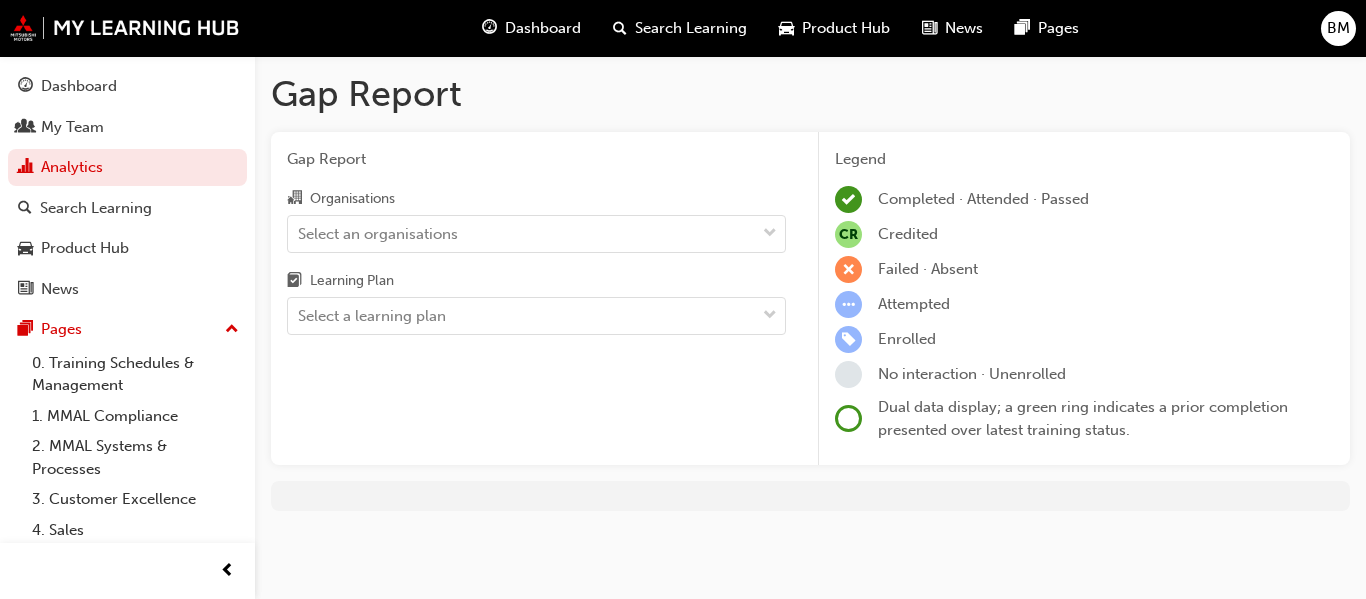 click on "Organisations Select an organisations Learning Plan Select a learning plan" at bounding box center (536, 260) 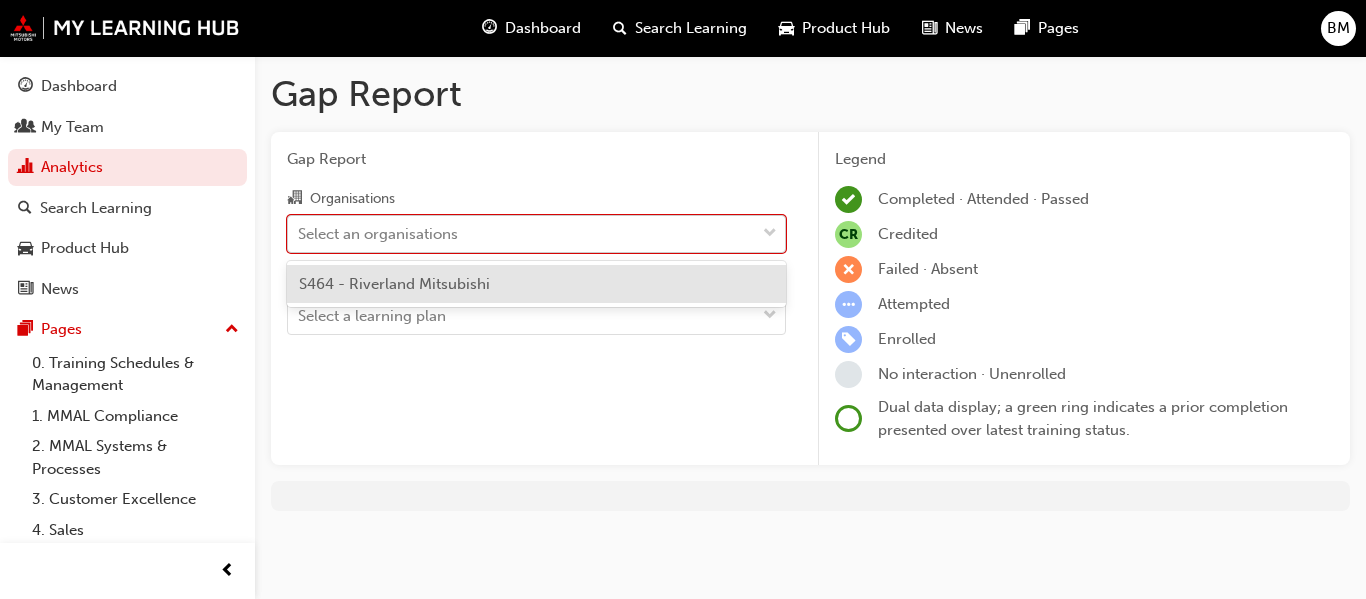 click on "Select an organisations" at bounding box center (521, 233) 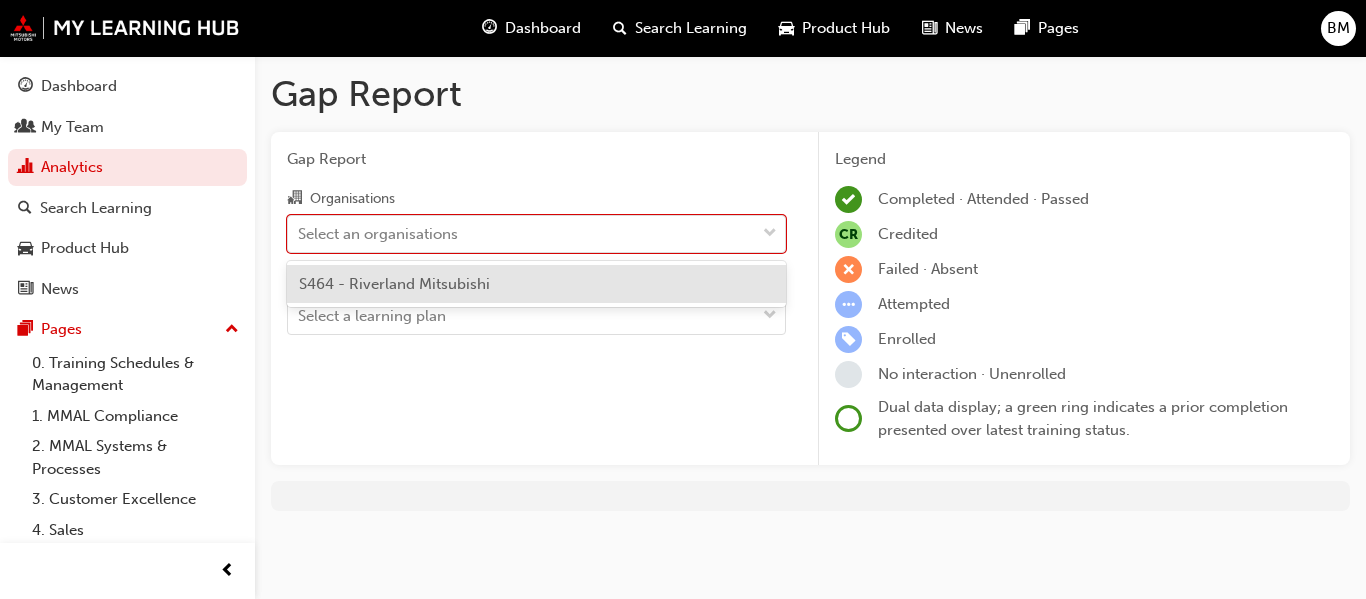 click on "S464 - Riverland Mitsubishi" at bounding box center (536, 284) 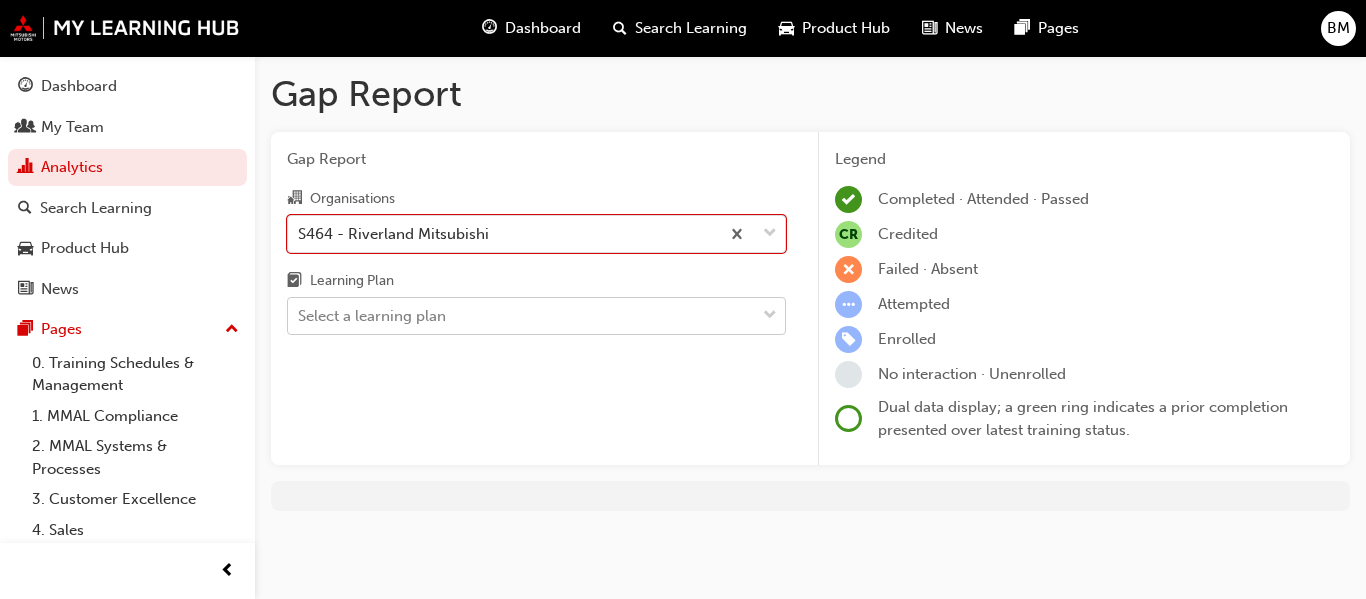 click on "Select a learning plan" at bounding box center [521, 316] 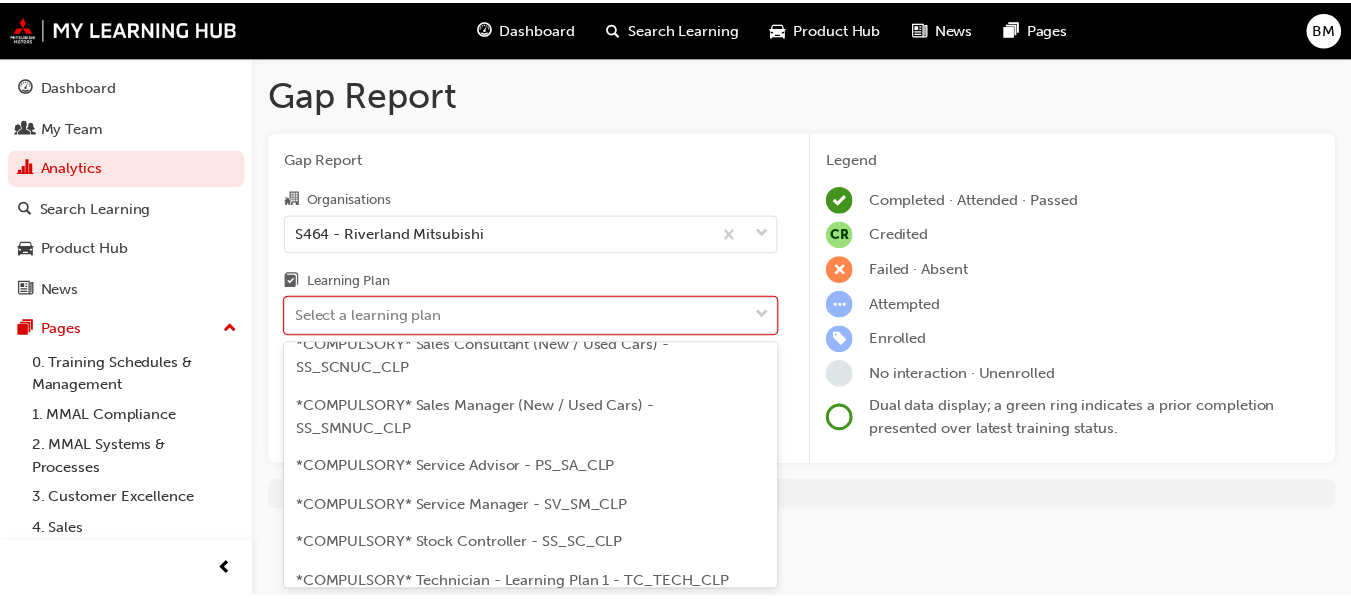 scroll, scrollTop: 800, scrollLeft: 0, axis: vertical 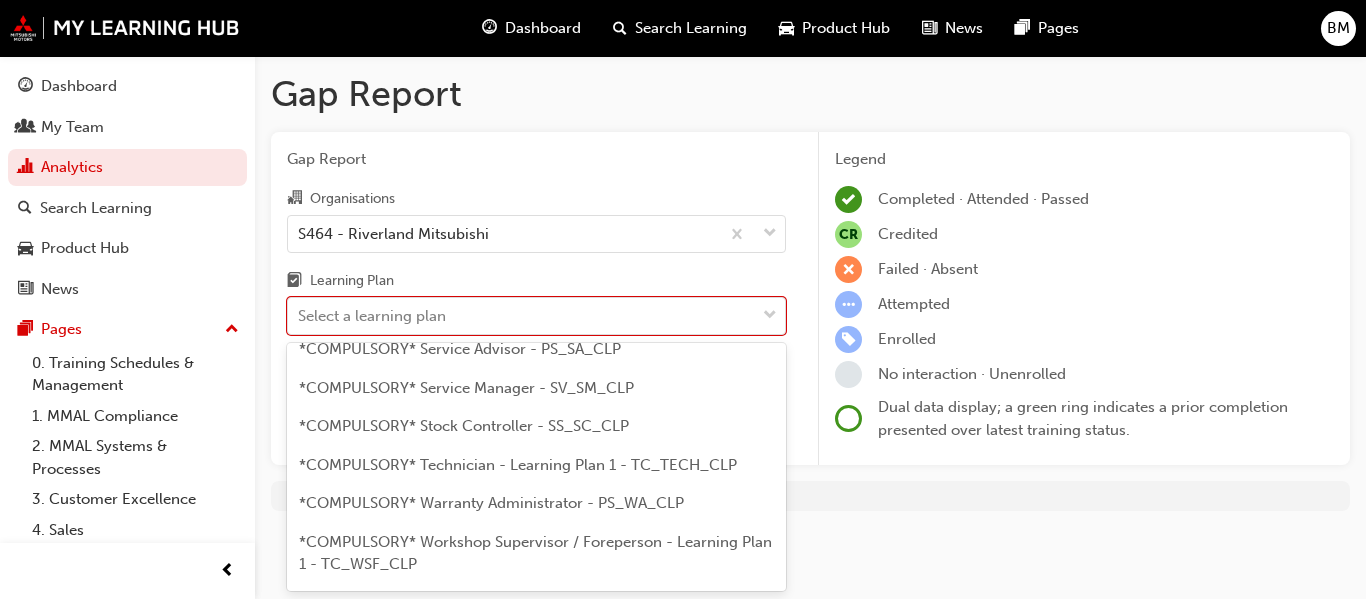 click on "*COMPULSORY* Technician - Learning Plan 1 - TC_TECH_CLP" at bounding box center [518, 465] 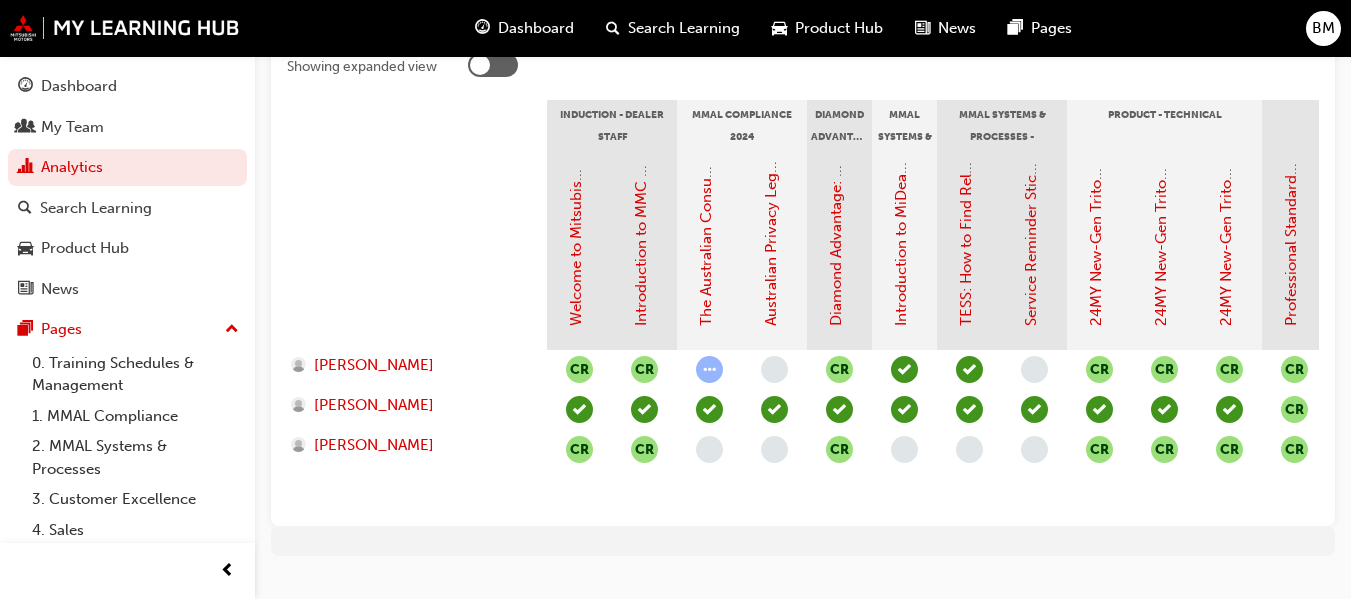 scroll, scrollTop: 498, scrollLeft: 0, axis: vertical 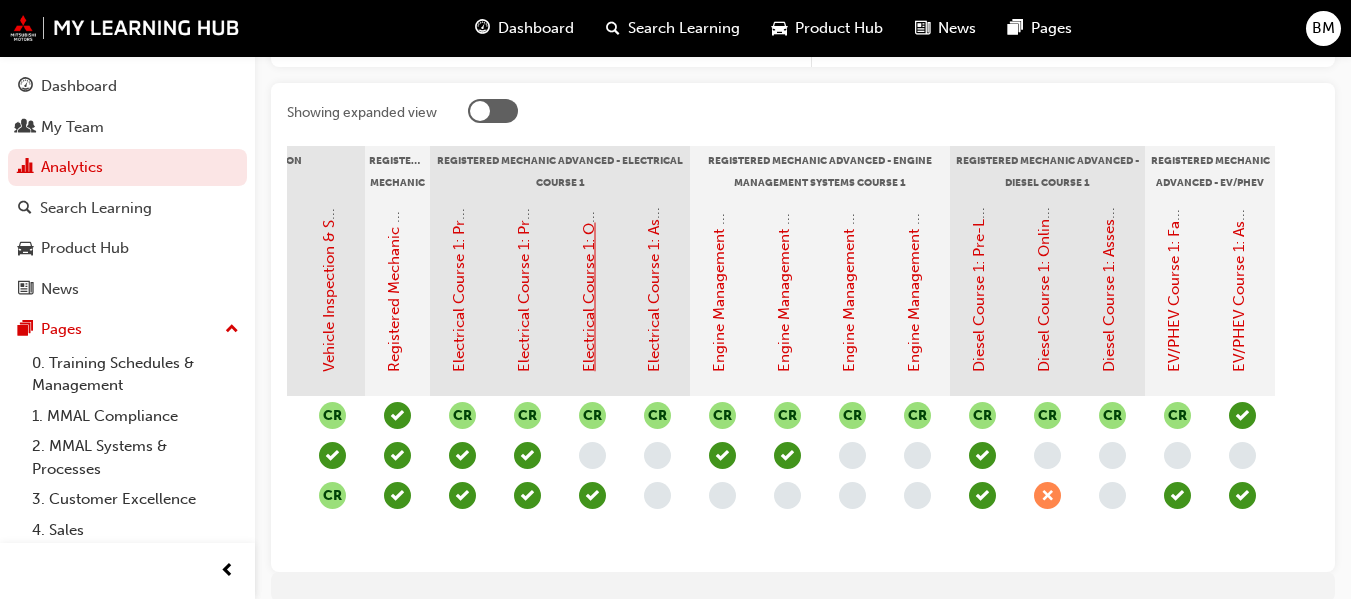 click on "Electrical Course 1: Online Instructor Led Training - Sessions 1 & 2 (Registered Mechanic Advanced)" at bounding box center [589, 28] 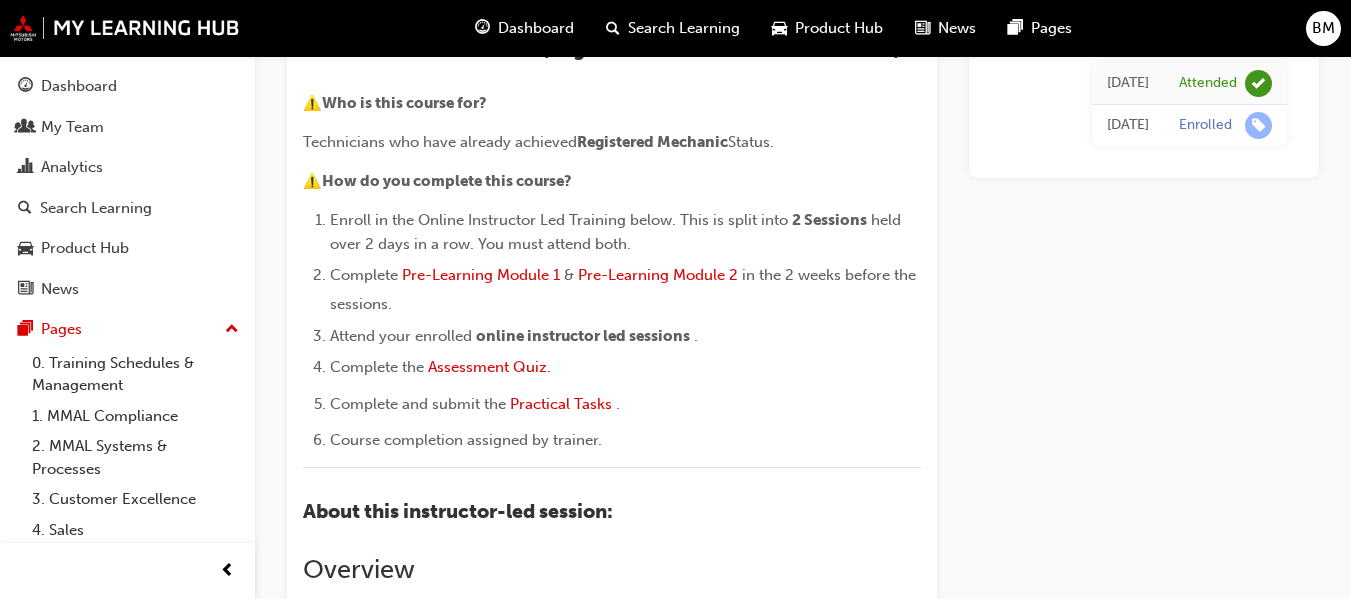 scroll, scrollTop: 0, scrollLeft: 0, axis: both 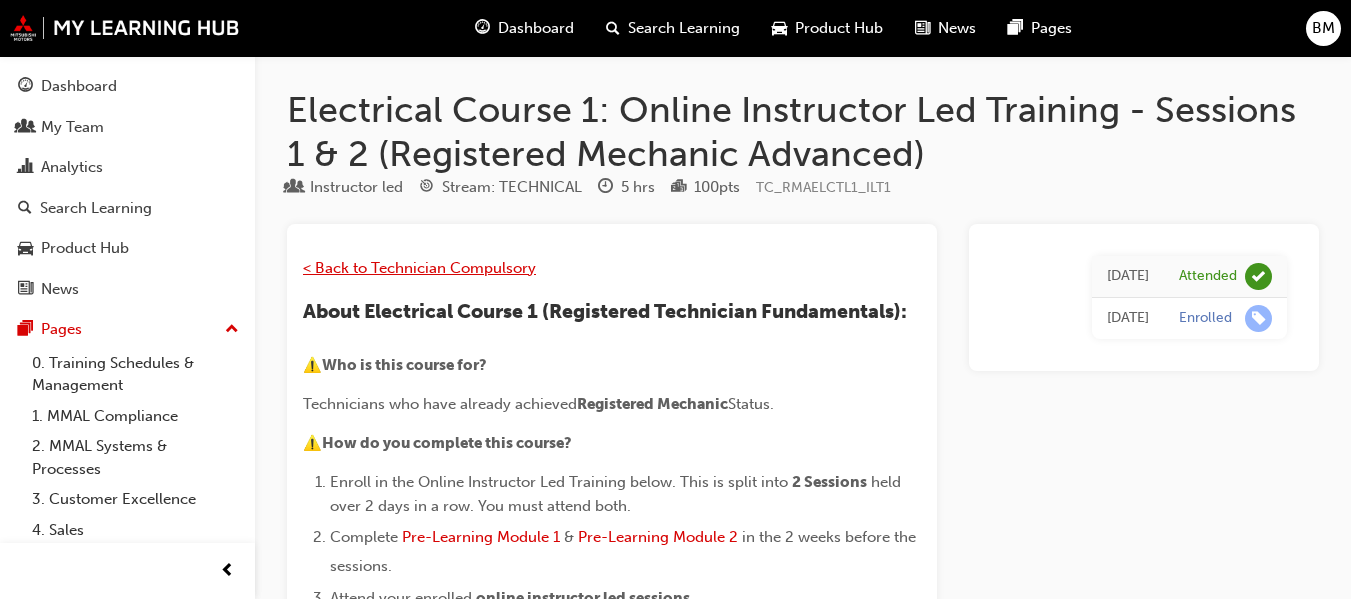 click on "< Back to Technician Compulsory" at bounding box center (419, 268) 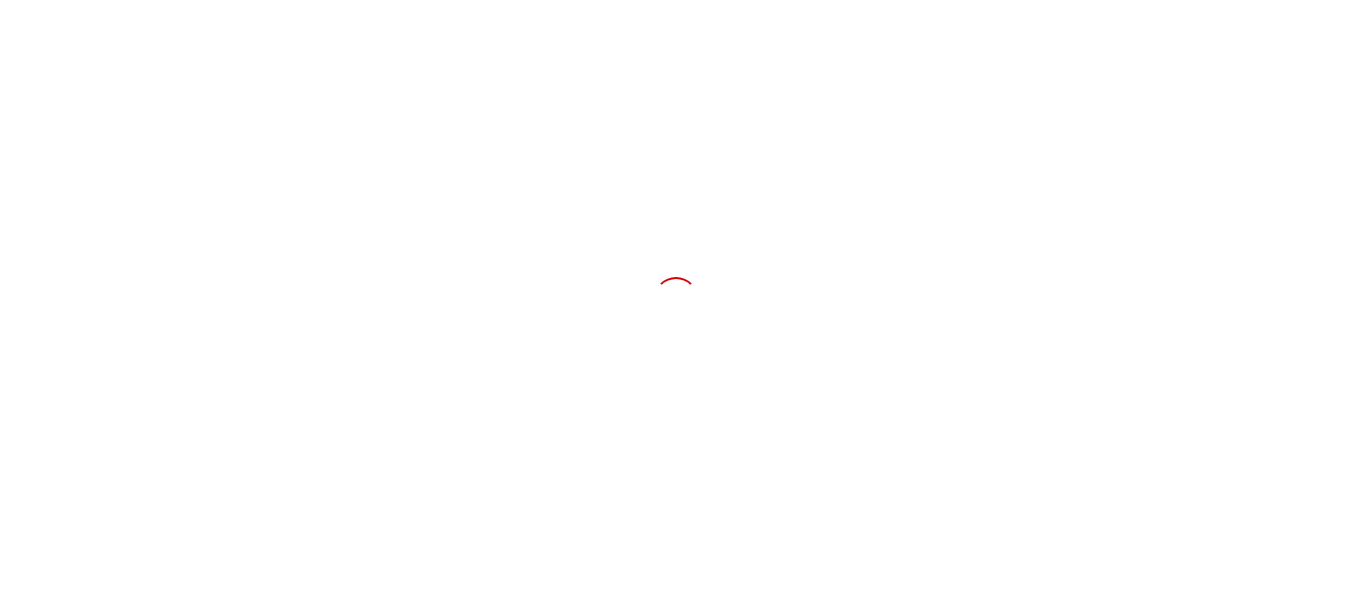 scroll, scrollTop: 0, scrollLeft: 0, axis: both 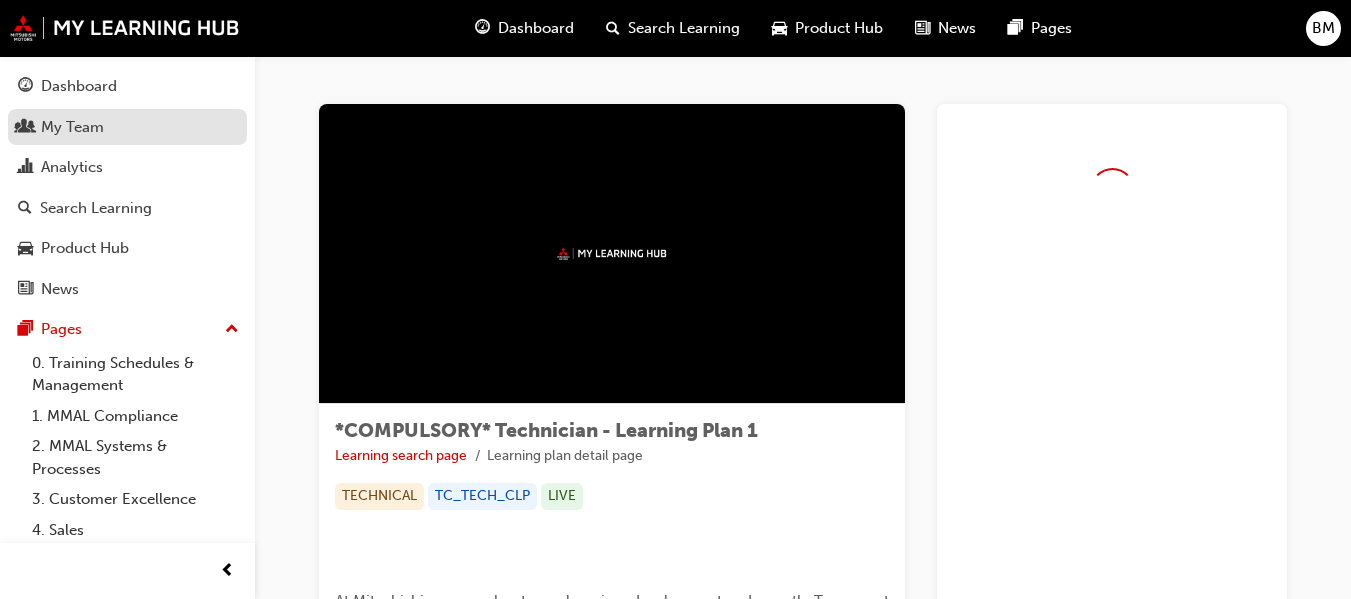 click on "My Team" at bounding box center (72, 127) 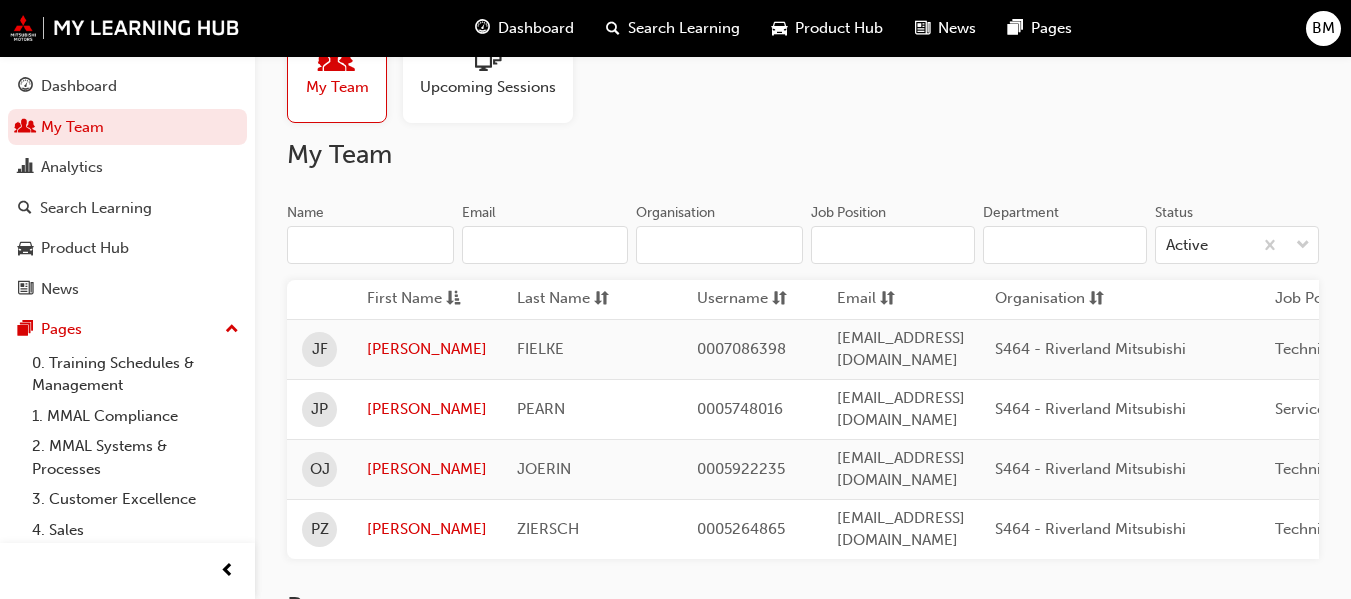 scroll, scrollTop: 100, scrollLeft: 0, axis: vertical 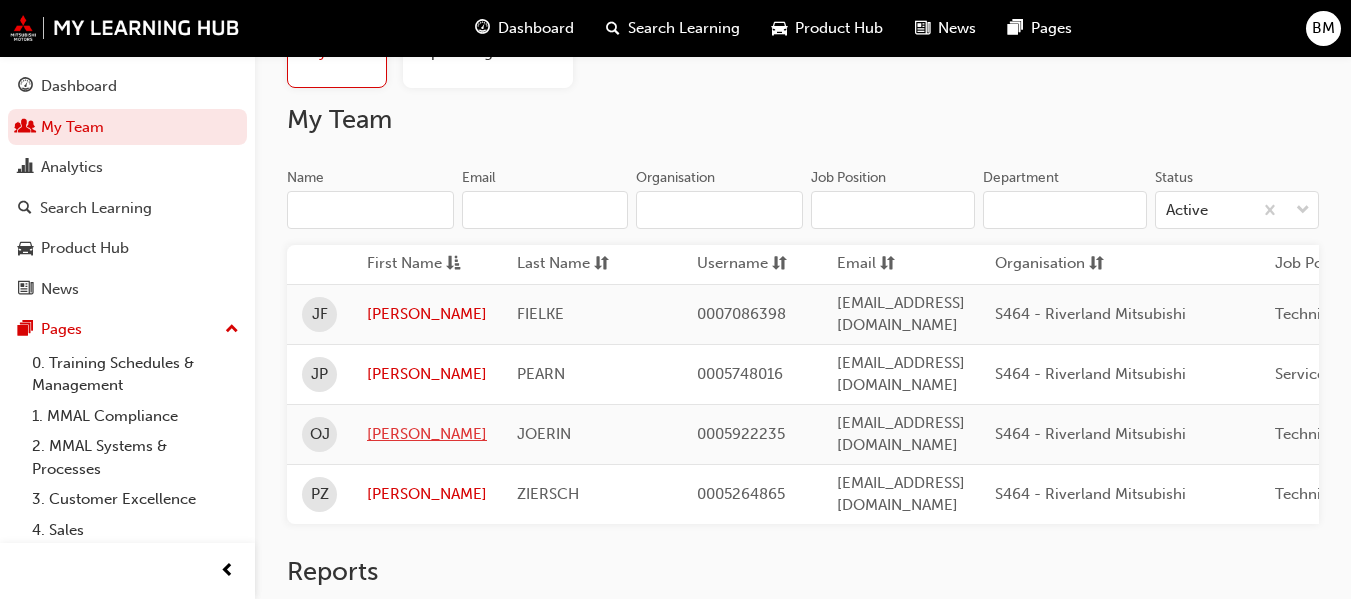click on "[PERSON_NAME]" at bounding box center [427, 434] 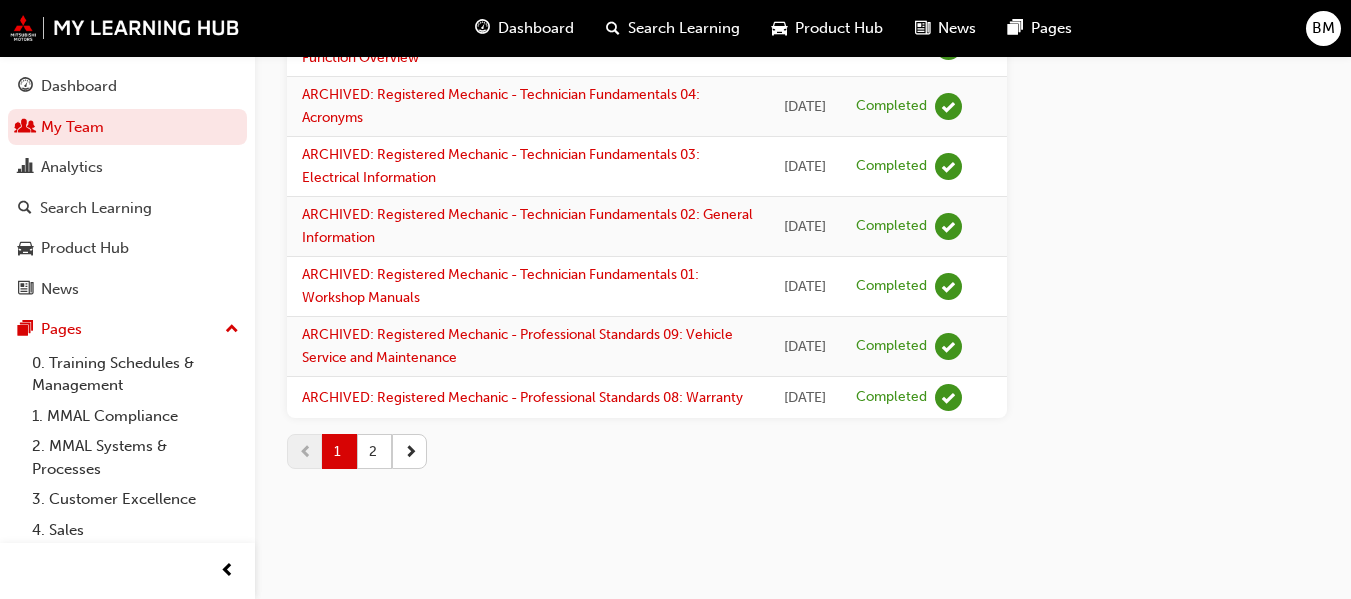 scroll, scrollTop: 3407, scrollLeft: 0, axis: vertical 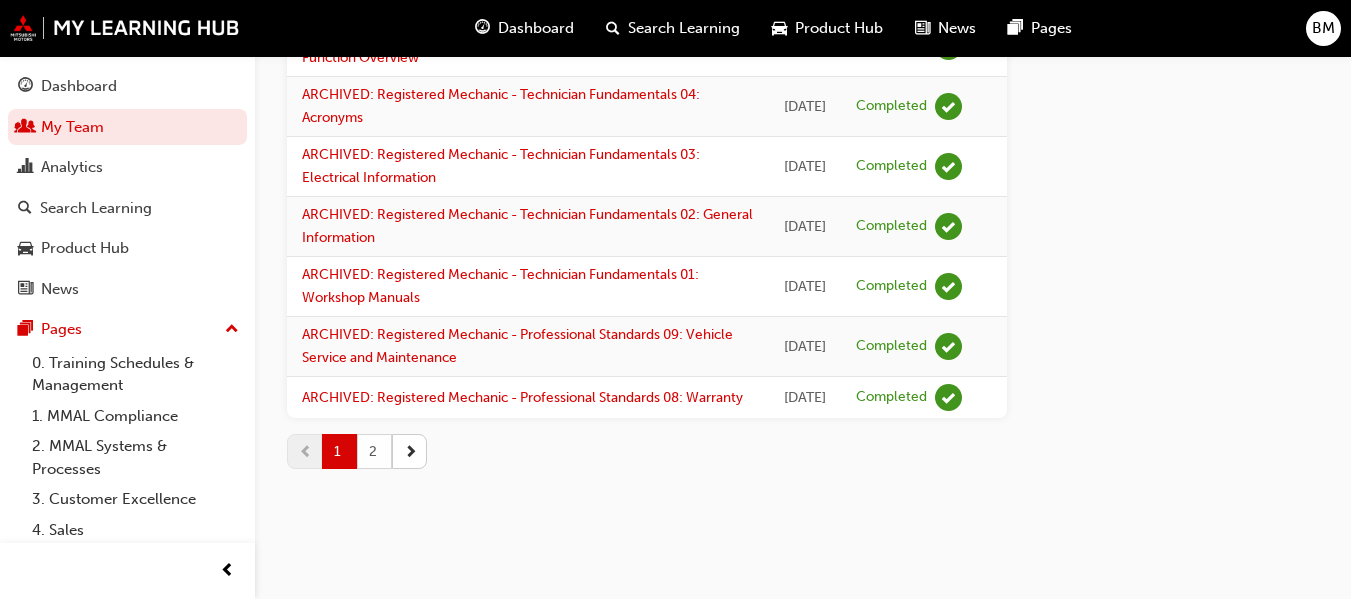 click on "2" at bounding box center [374, 451] 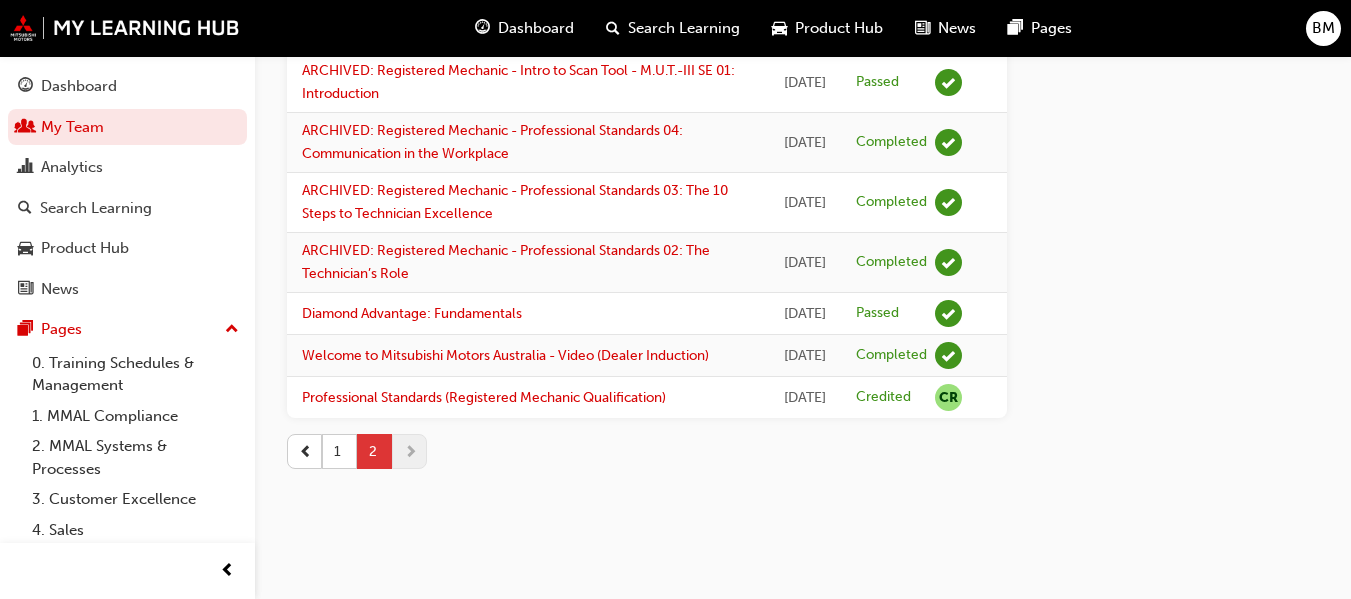 scroll, scrollTop: 1007, scrollLeft: 0, axis: vertical 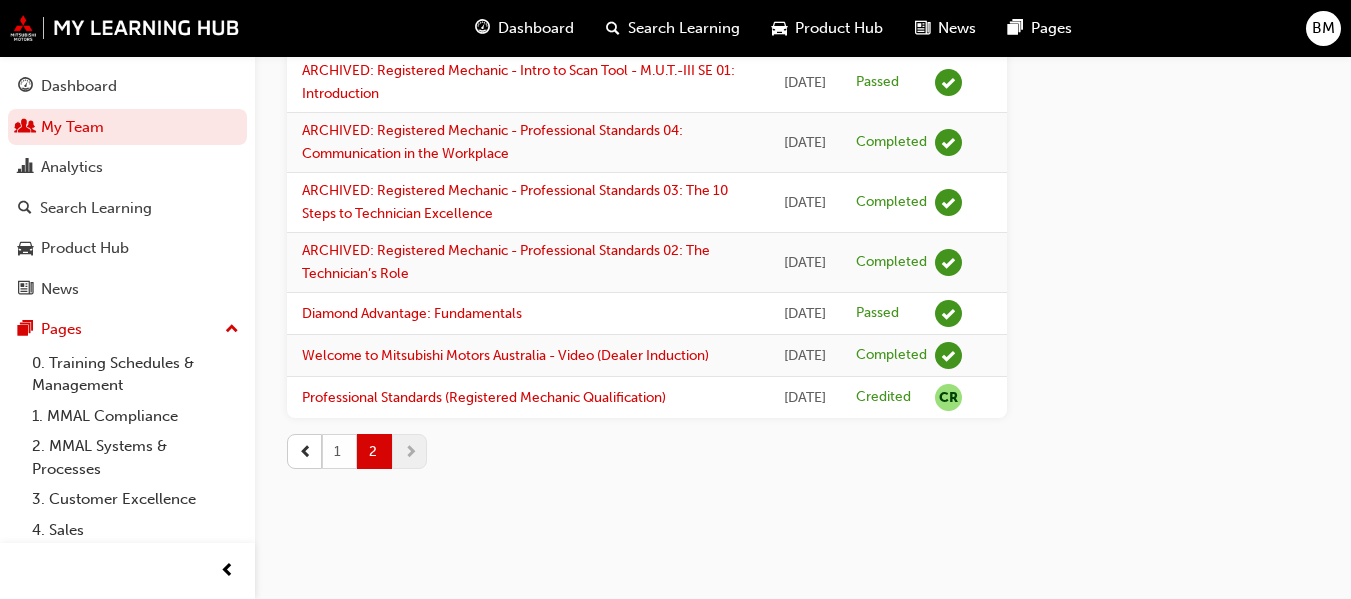 click on "1" at bounding box center (339, 451) 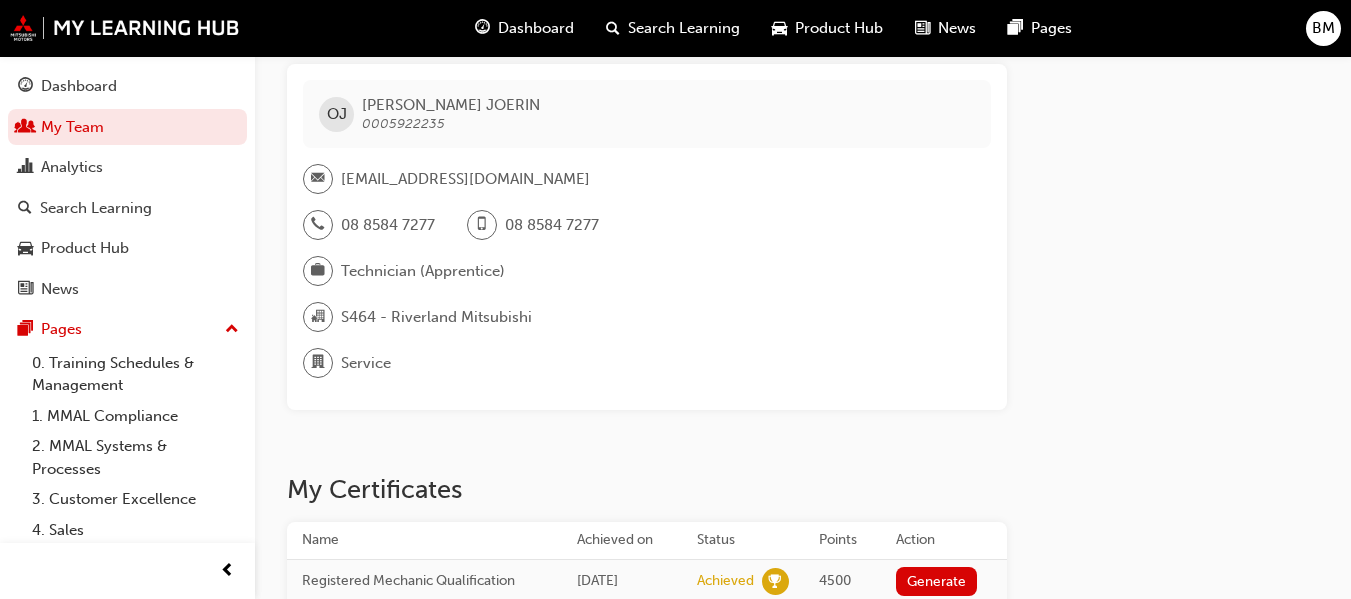 scroll, scrollTop: 0, scrollLeft: 0, axis: both 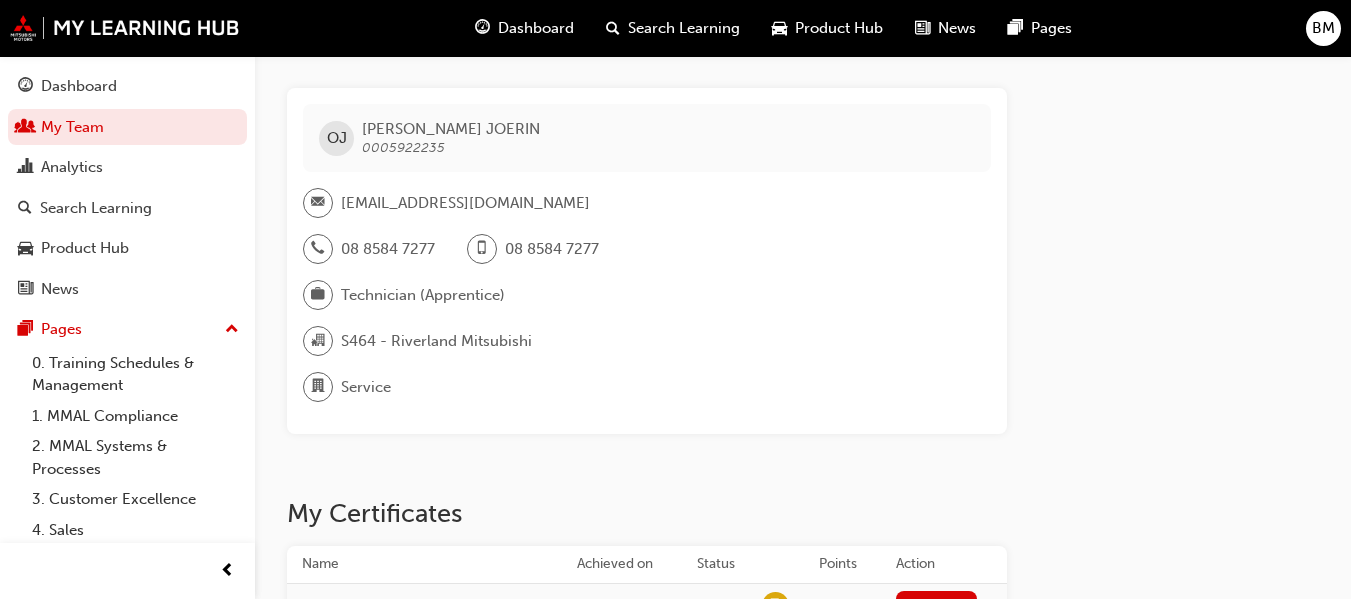 click at bounding box center (482, 28) 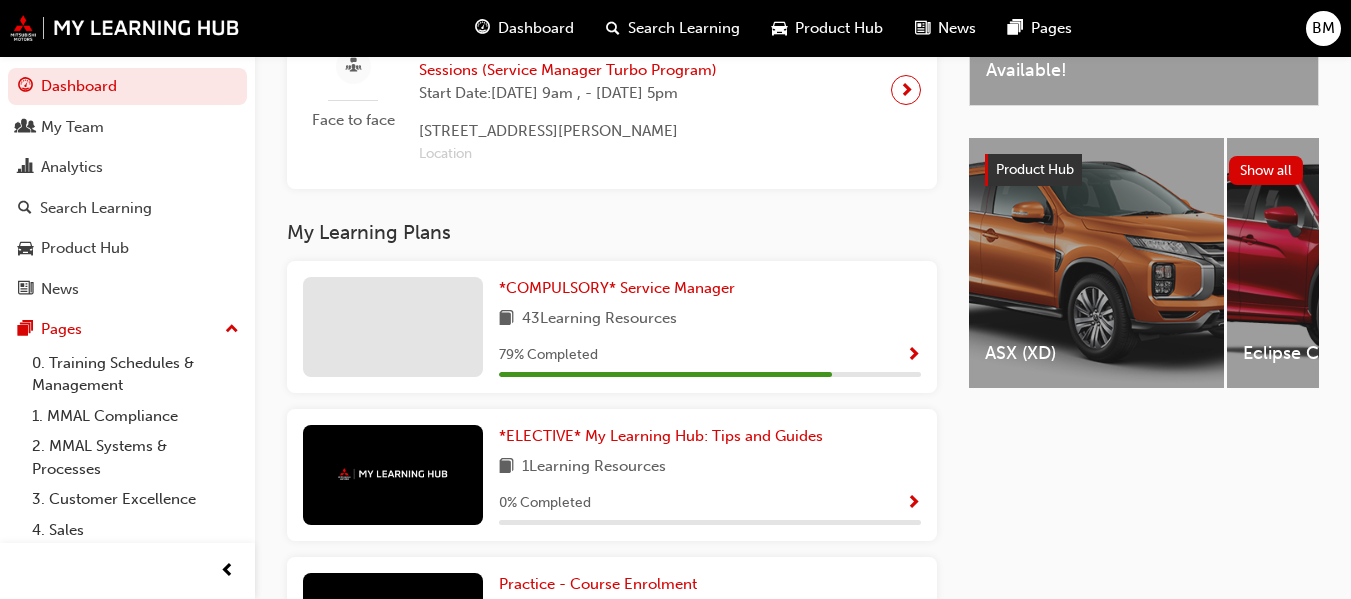scroll, scrollTop: 400, scrollLeft: 0, axis: vertical 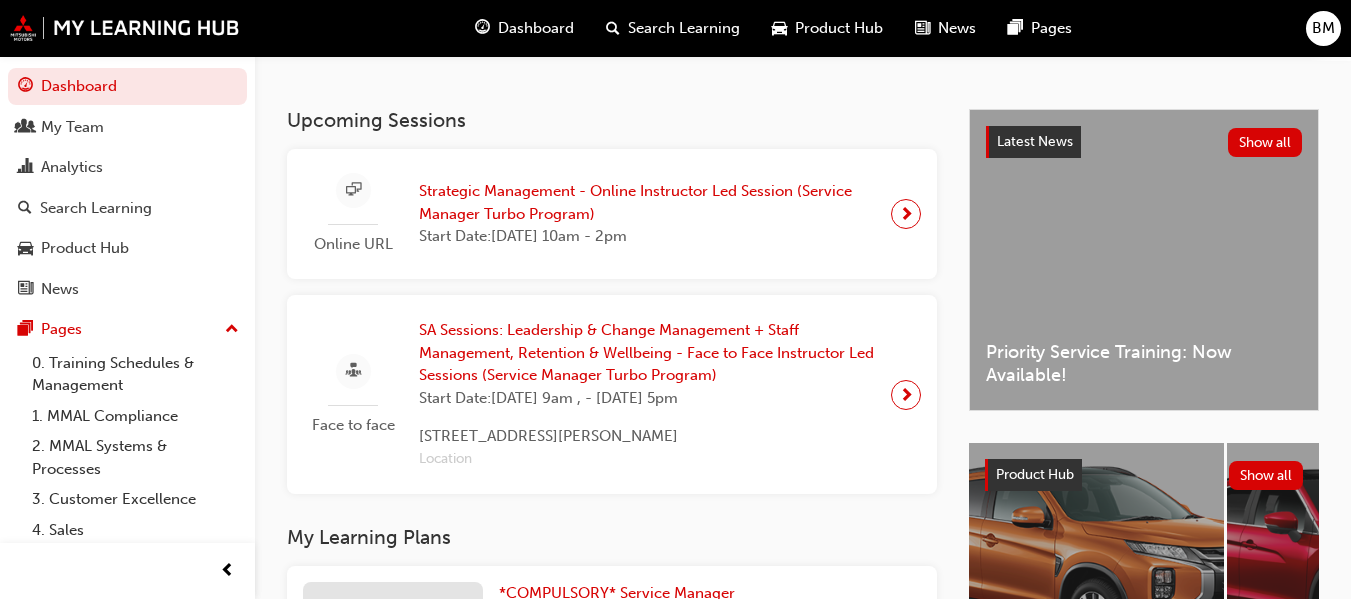 click on "BM" at bounding box center (1323, 28) 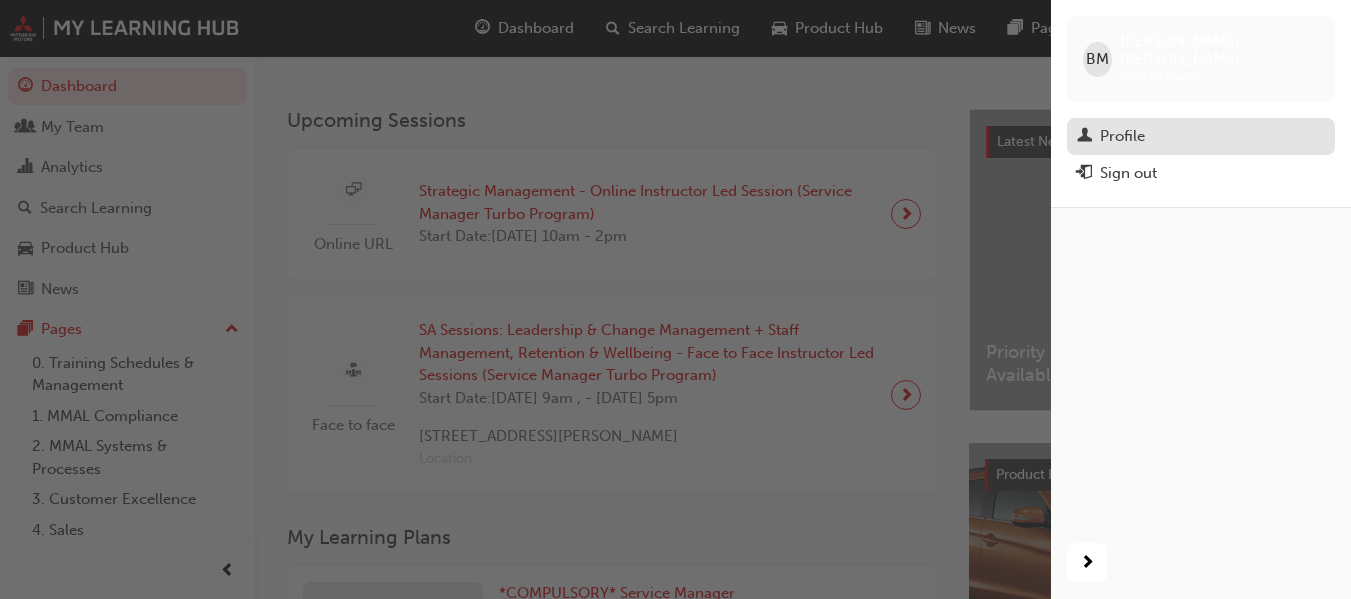 click on "Profile" at bounding box center [1122, 136] 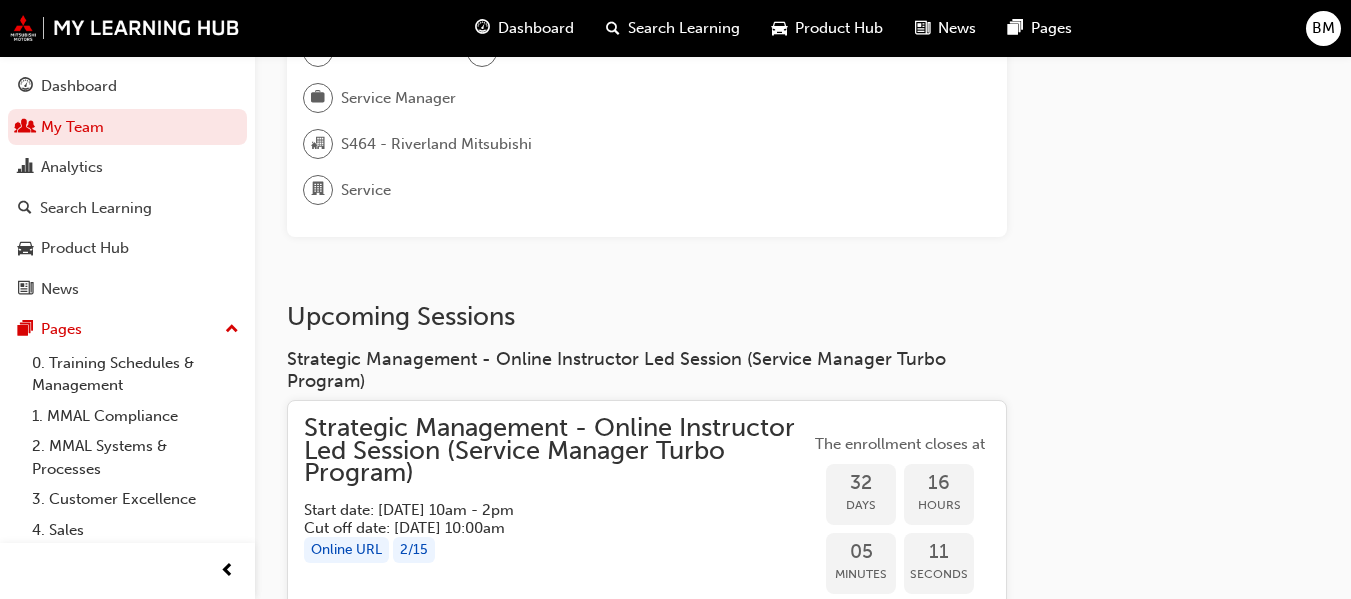 scroll, scrollTop: 0, scrollLeft: 0, axis: both 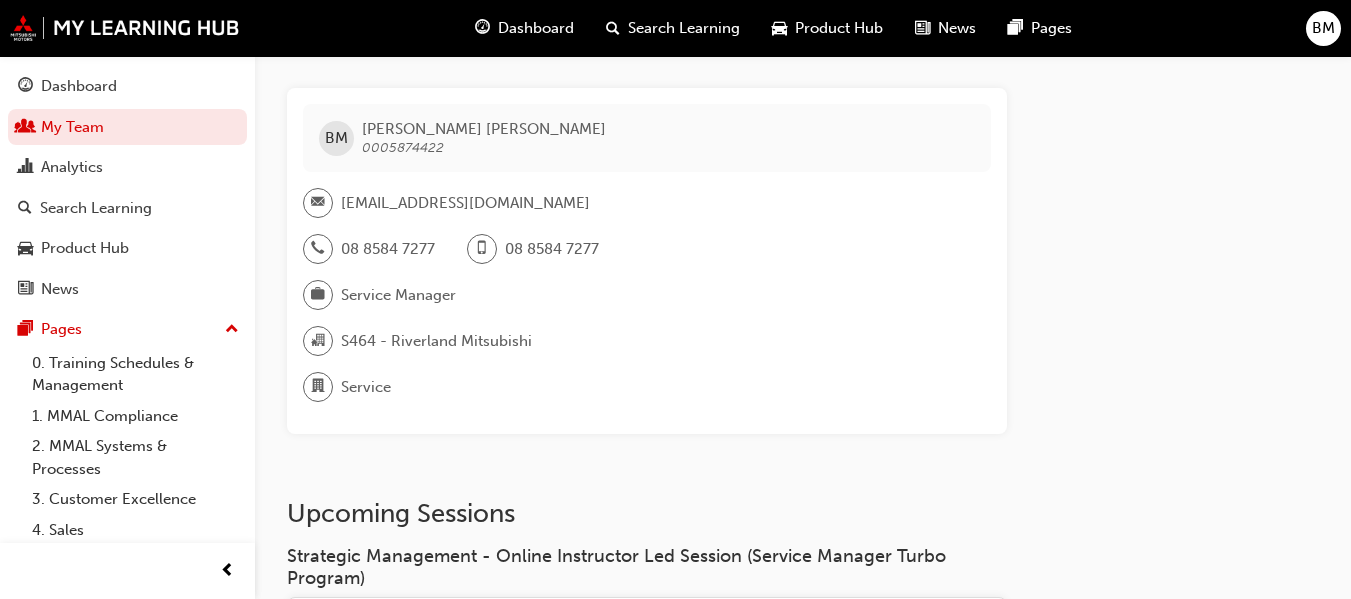 click on "Search Learning" at bounding box center (684, 28) 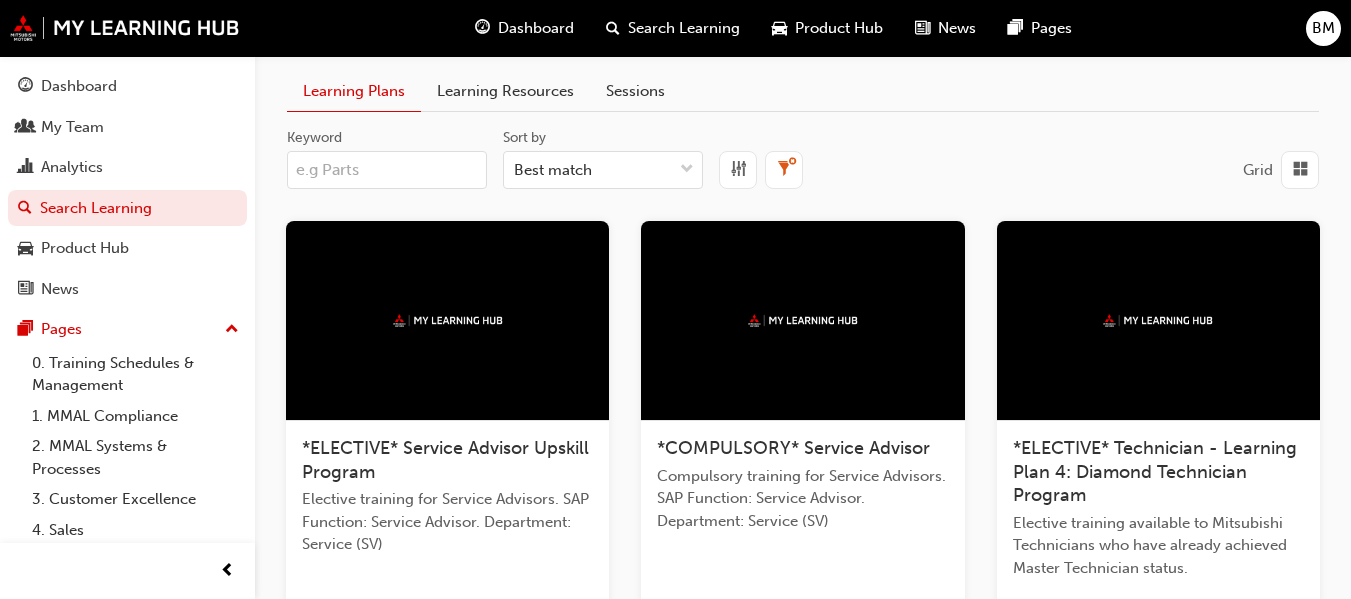 click on "Dashboard" at bounding box center [536, 28] 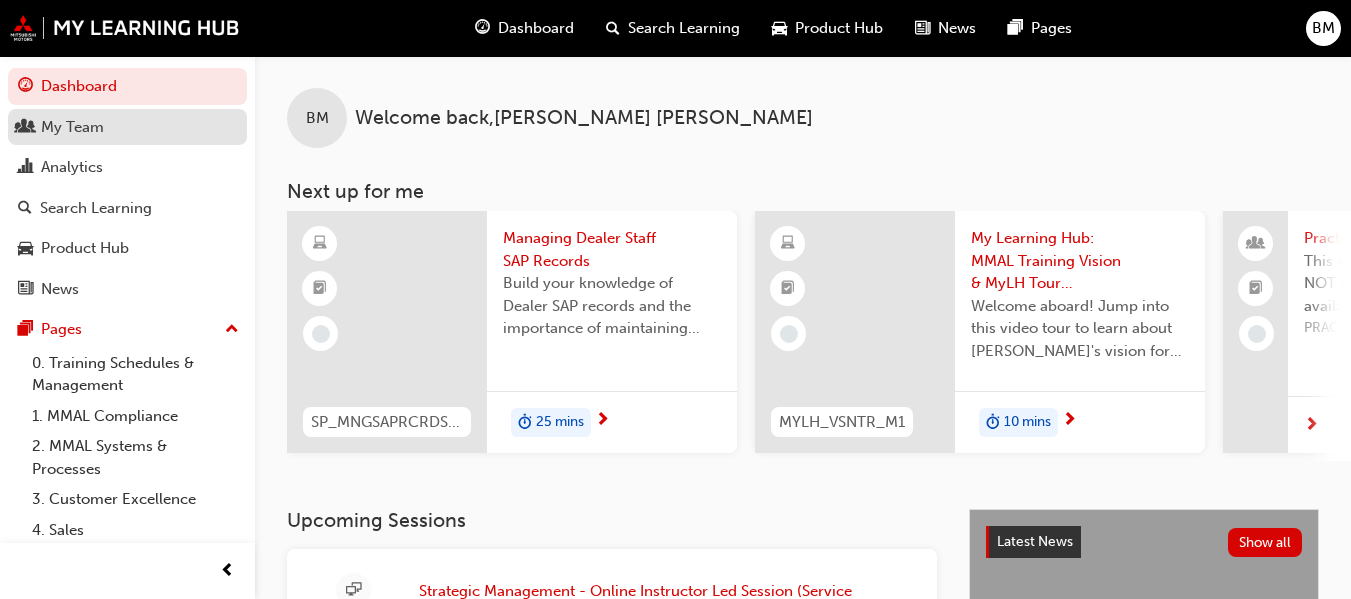 click on "My Team" at bounding box center (72, 127) 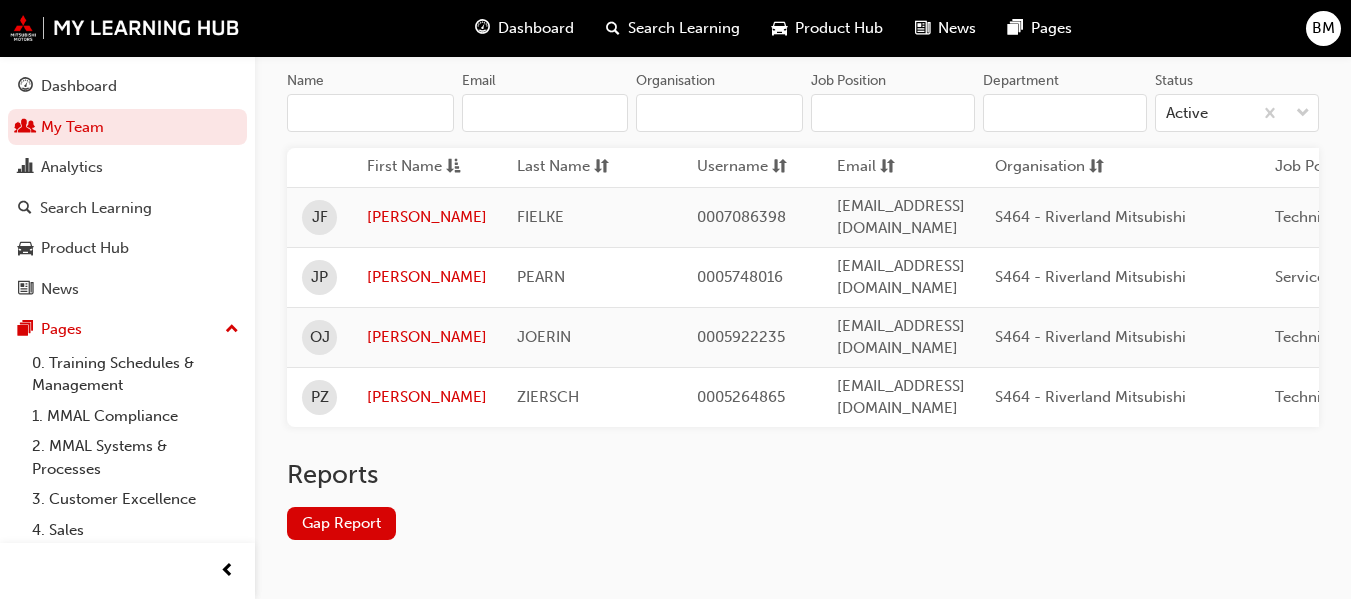 scroll, scrollTop: 200, scrollLeft: 0, axis: vertical 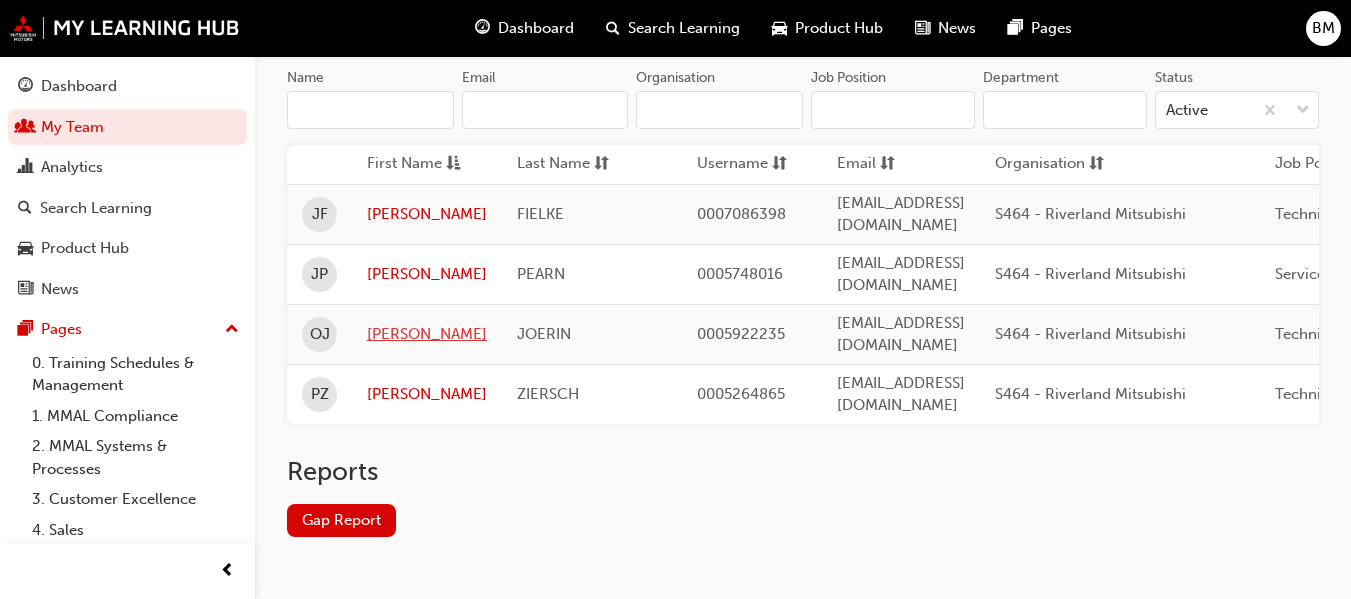 drag, startPoint x: 392, startPoint y: 305, endPoint x: 375, endPoint y: 308, distance: 17.262676 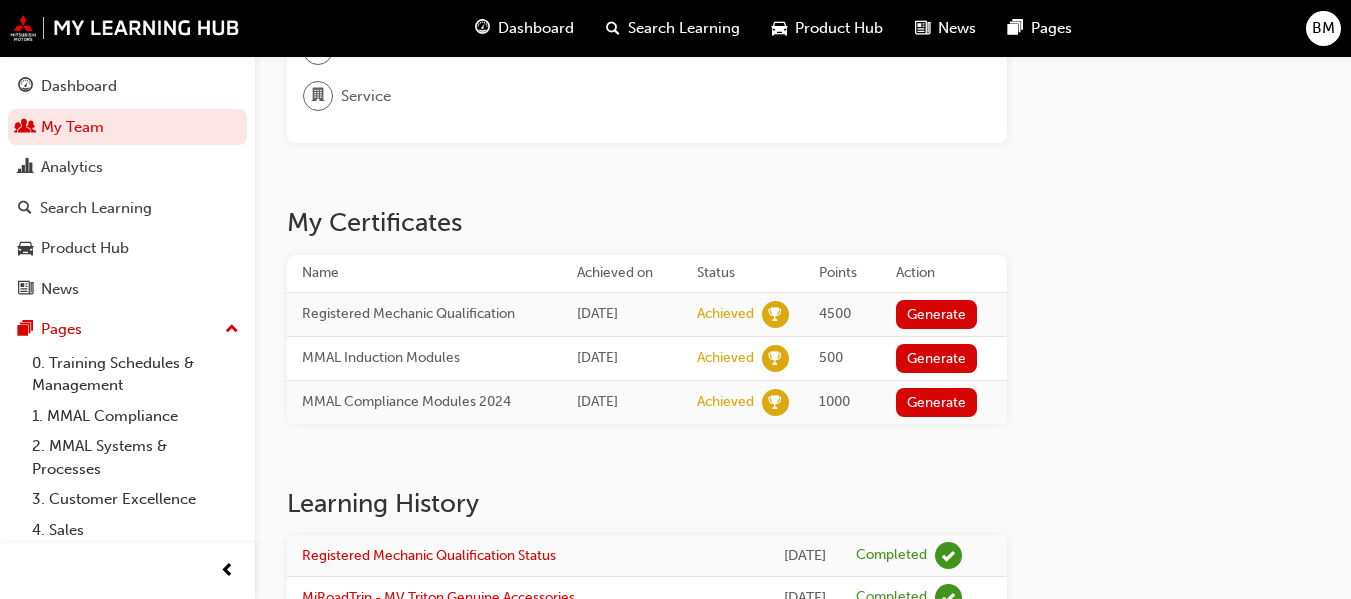scroll, scrollTop: 100, scrollLeft: 0, axis: vertical 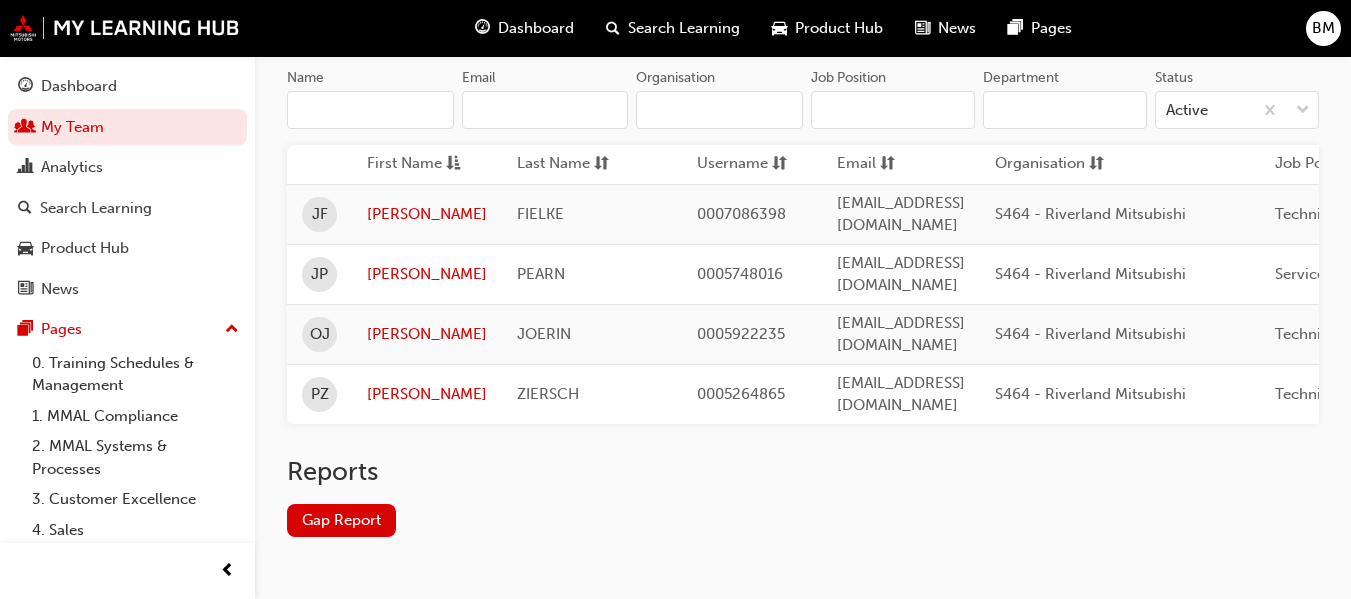 click on "Gap Report" at bounding box center (341, 520) 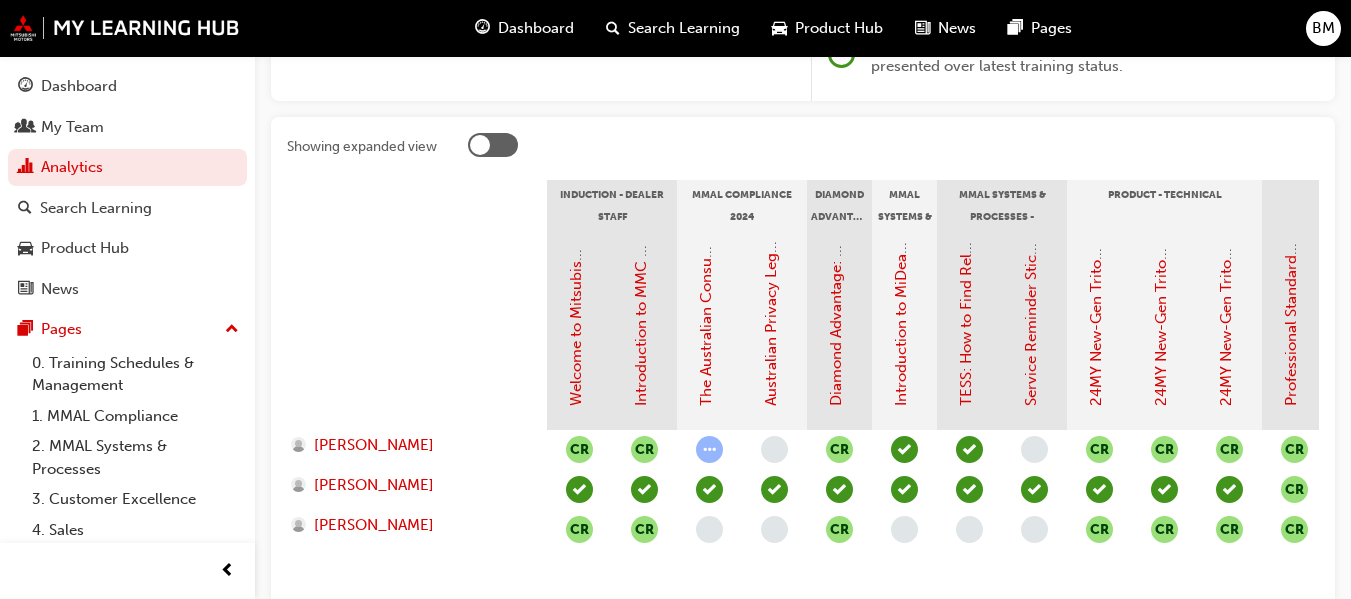 scroll, scrollTop: 400, scrollLeft: 0, axis: vertical 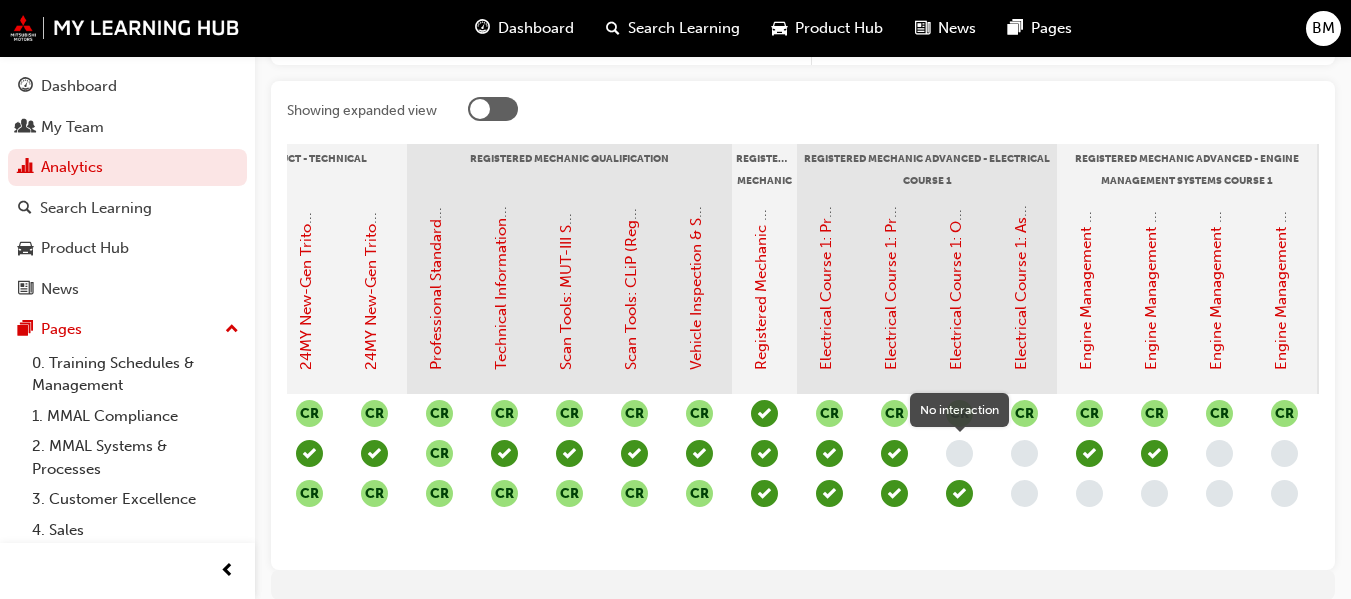 drag, startPoint x: 959, startPoint y: 447, endPoint x: 963, endPoint y: 464, distance: 17.464249 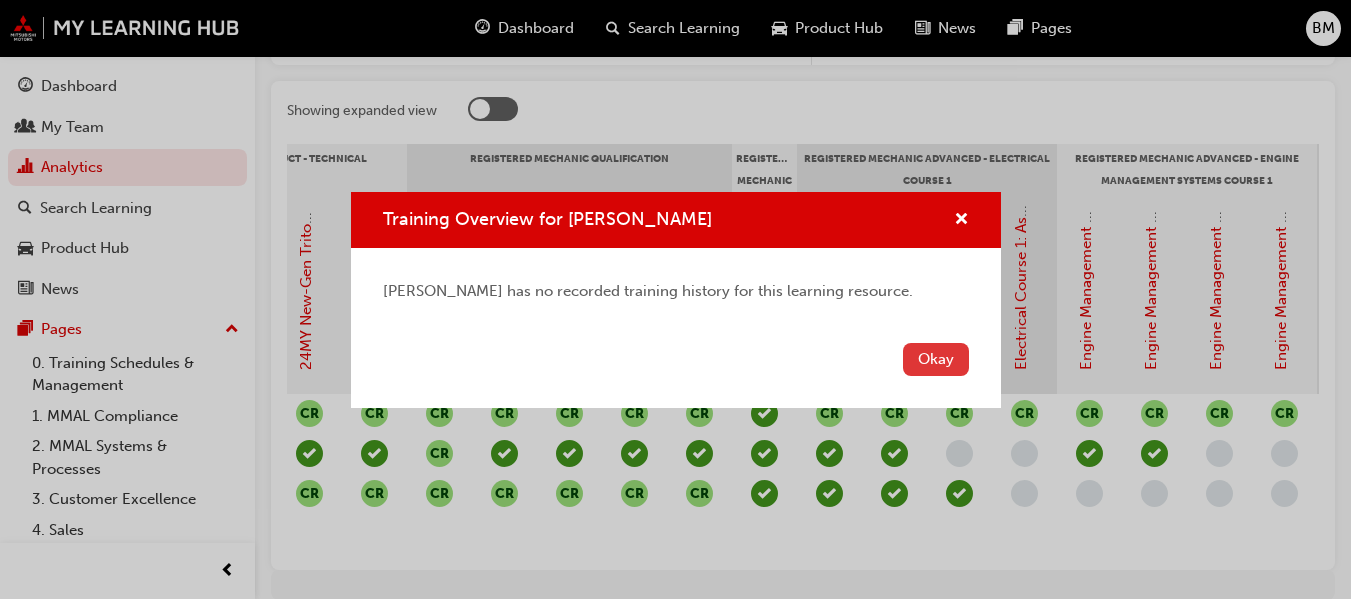 click on "Okay" at bounding box center (936, 359) 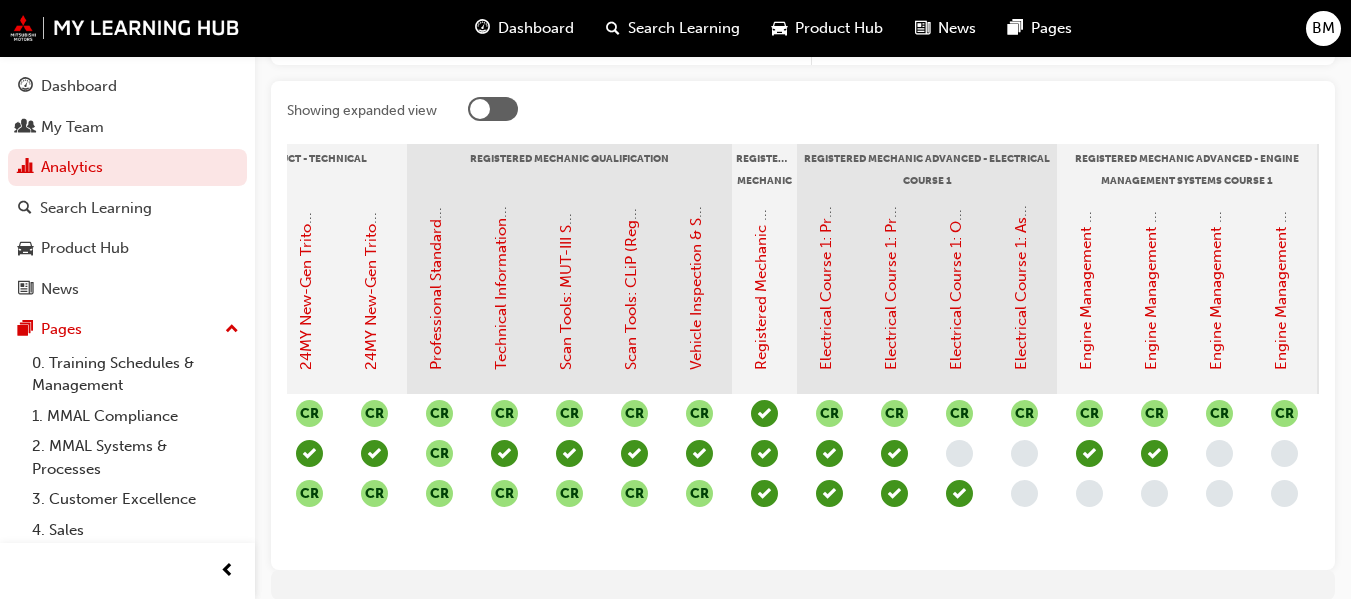 click at bounding box center [959, 453] 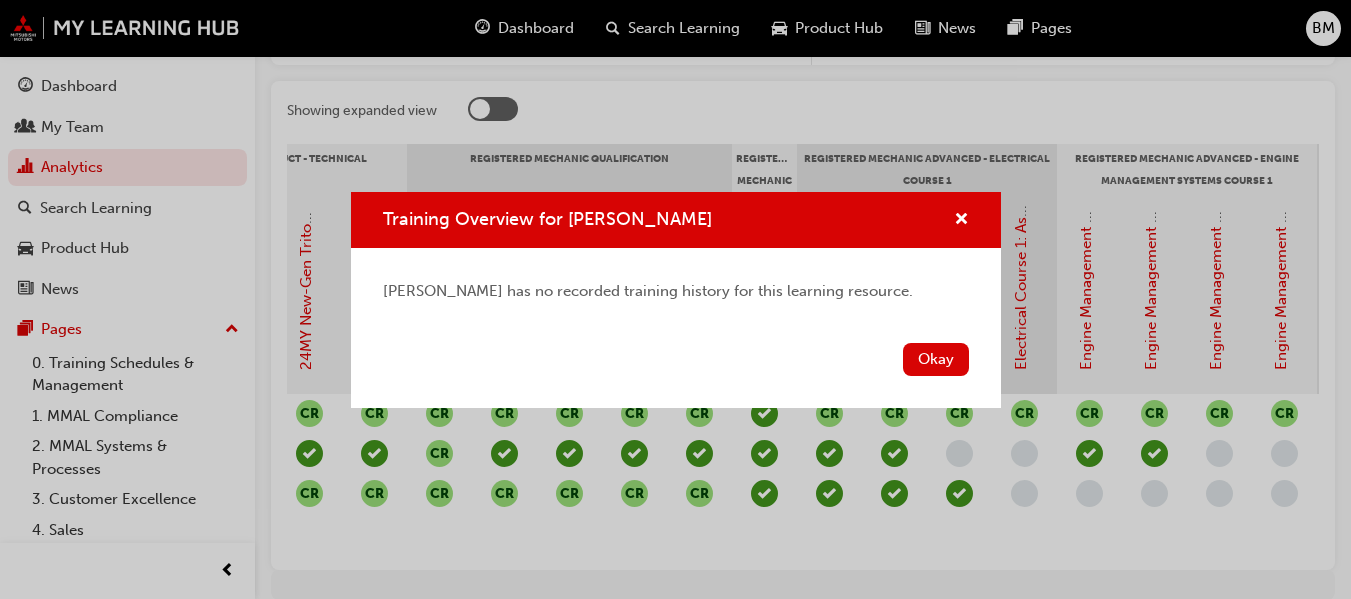 click on "Training Overview for OWEN JOERIN OWEN JOERIN   has no recorded training history for this learning resource. Okay" at bounding box center [675, 299] 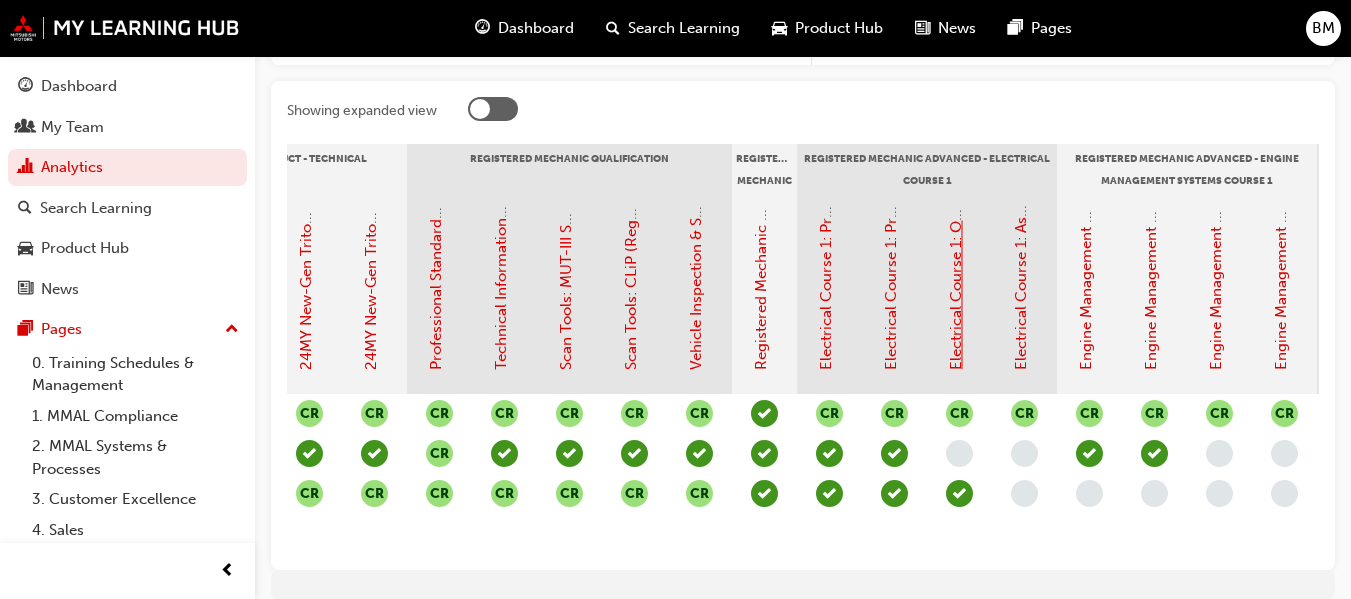 click on "Electrical Course 1: Online Instructor Led Training - Sessions 1 & 2 (Registered Mechanic Advanced)" at bounding box center (956, 26) 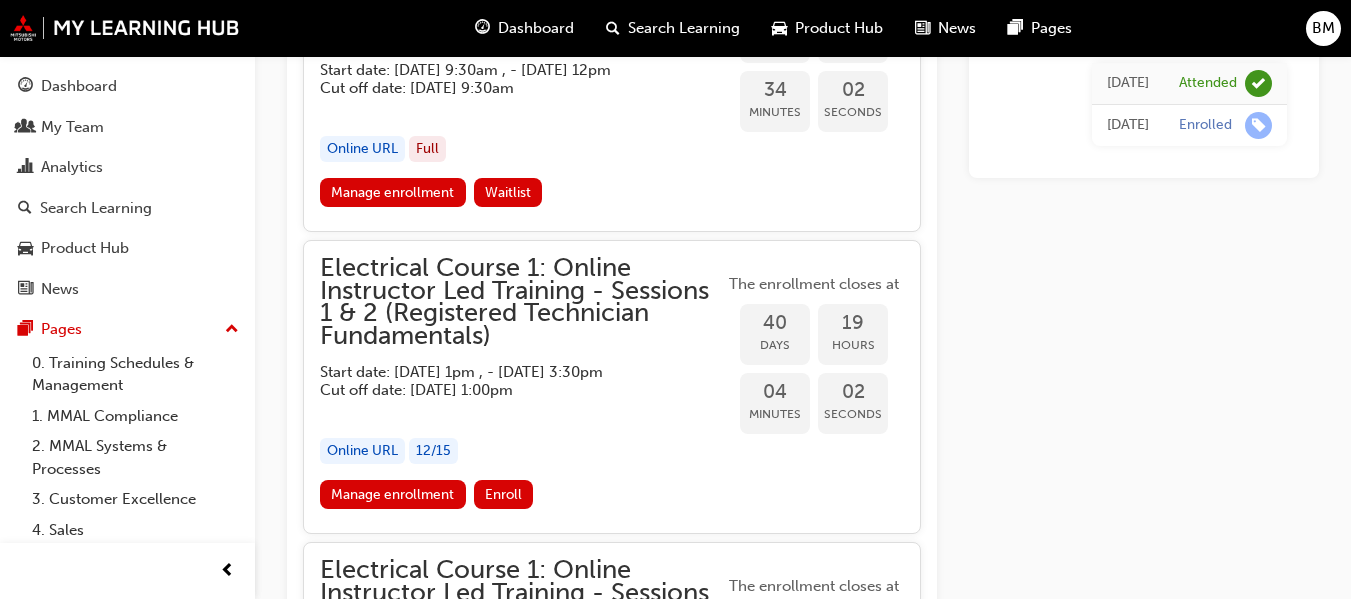 scroll, scrollTop: 1981, scrollLeft: 0, axis: vertical 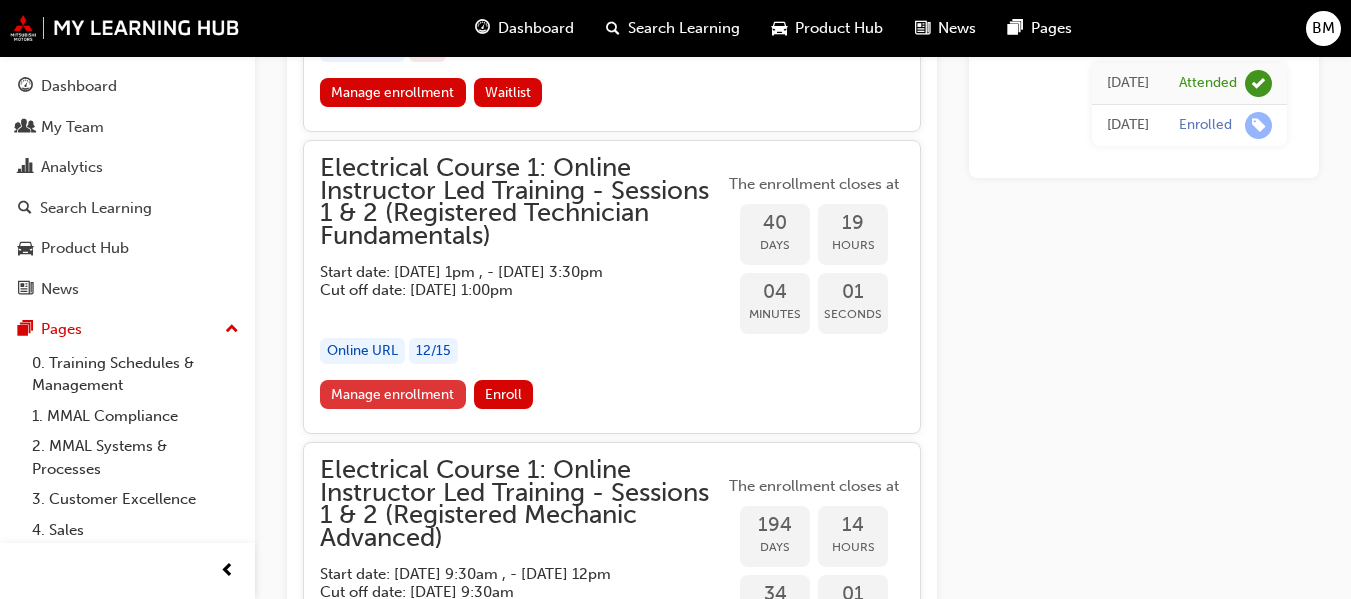 click on "Manage enrollment" at bounding box center (393, 394) 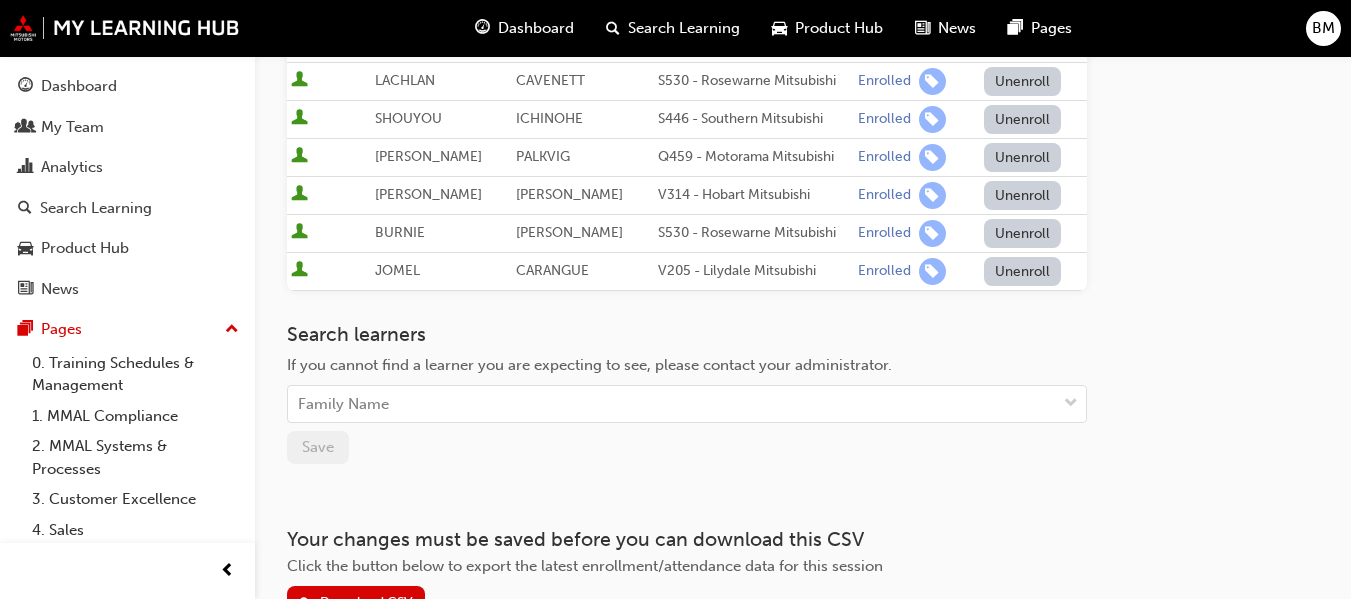 scroll, scrollTop: 700, scrollLeft: 0, axis: vertical 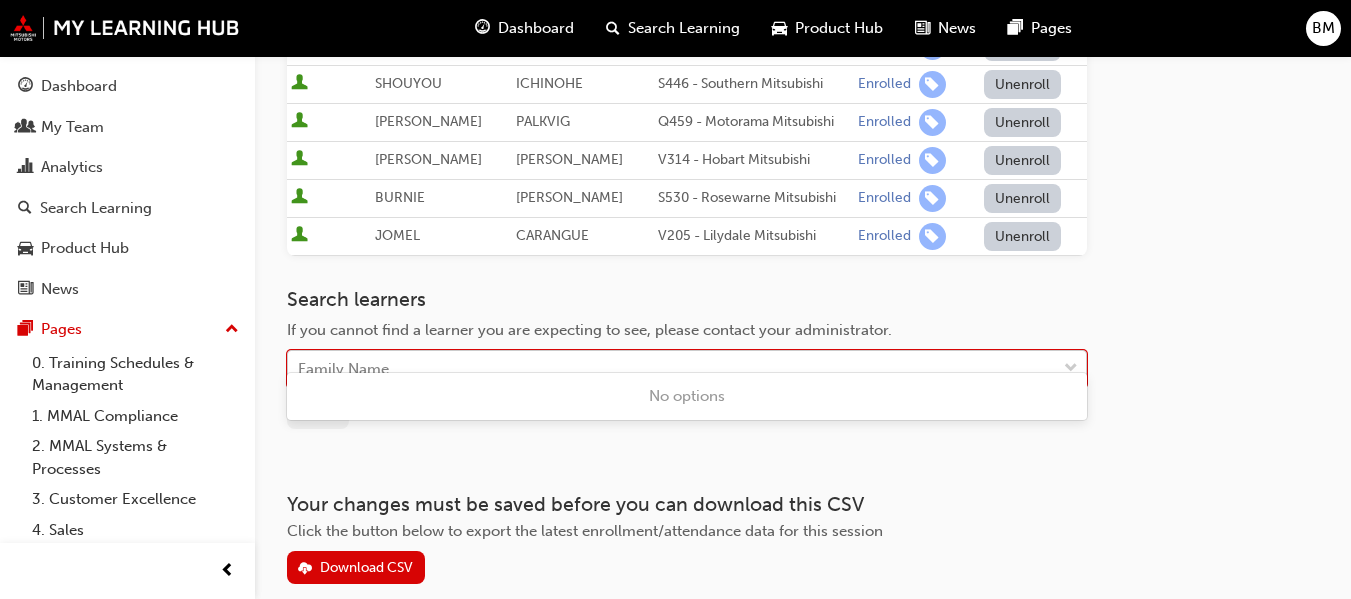 click on "Family Name" at bounding box center [672, 369] 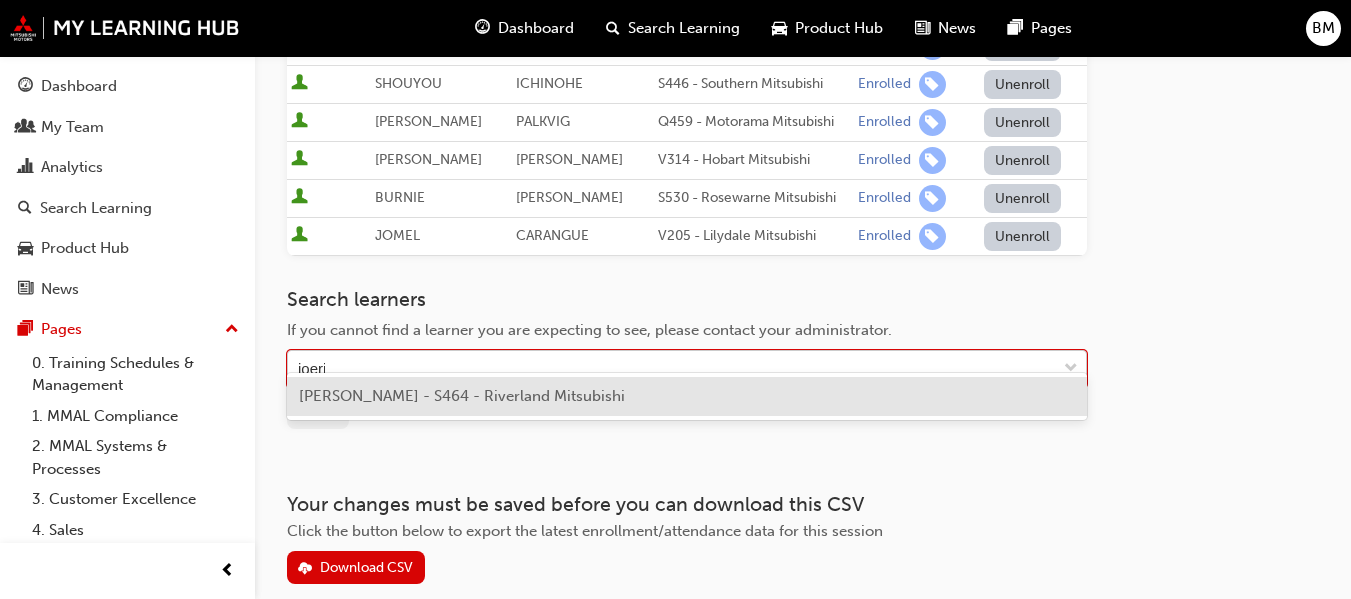 type on "joerin" 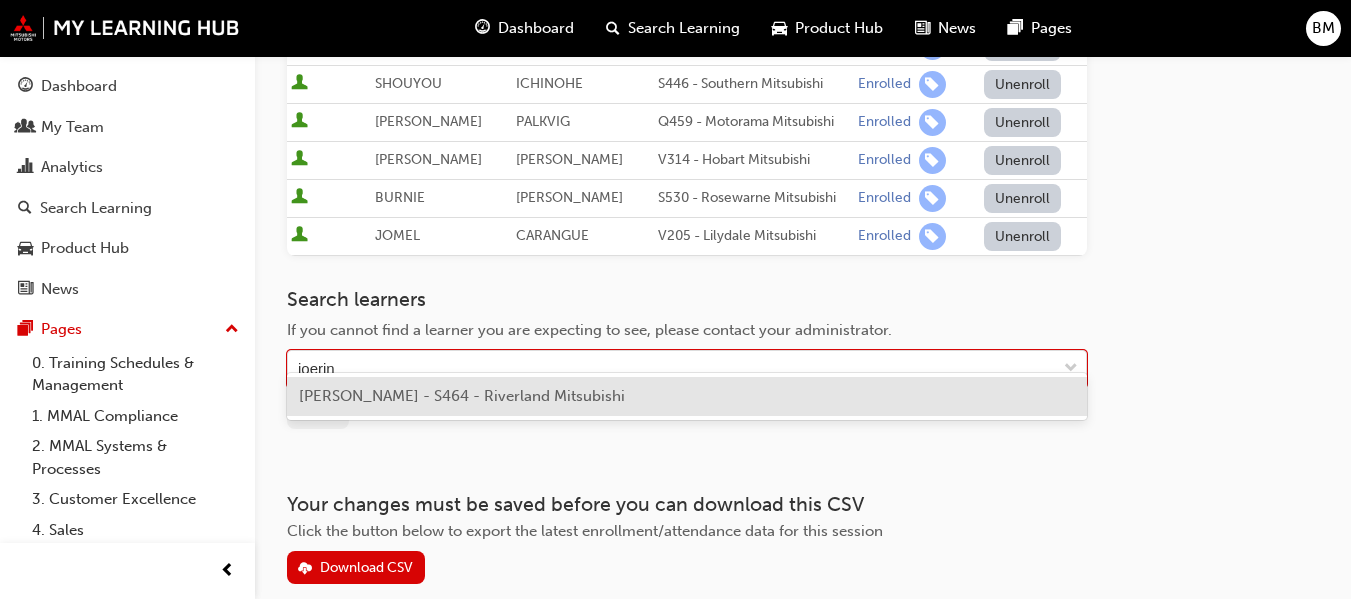 click on "OWEN JOERIN - S464 - Riverland Mitsubishi" at bounding box center [462, 396] 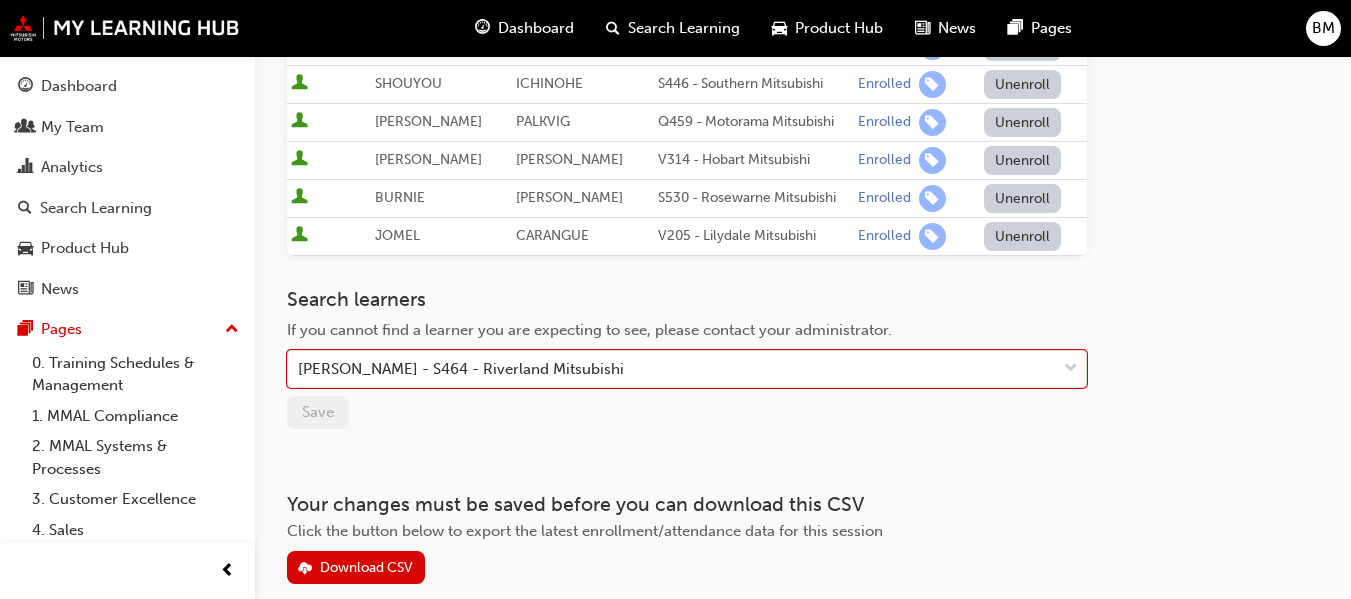 type 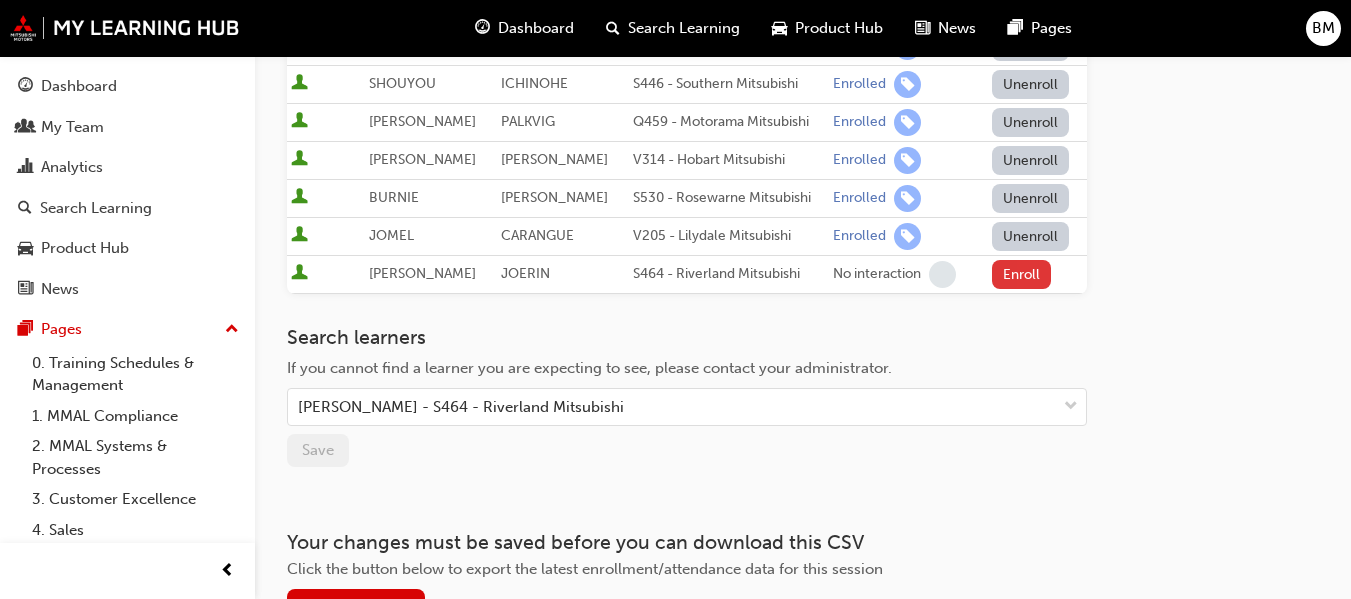 click on "Enroll" at bounding box center [1022, 274] 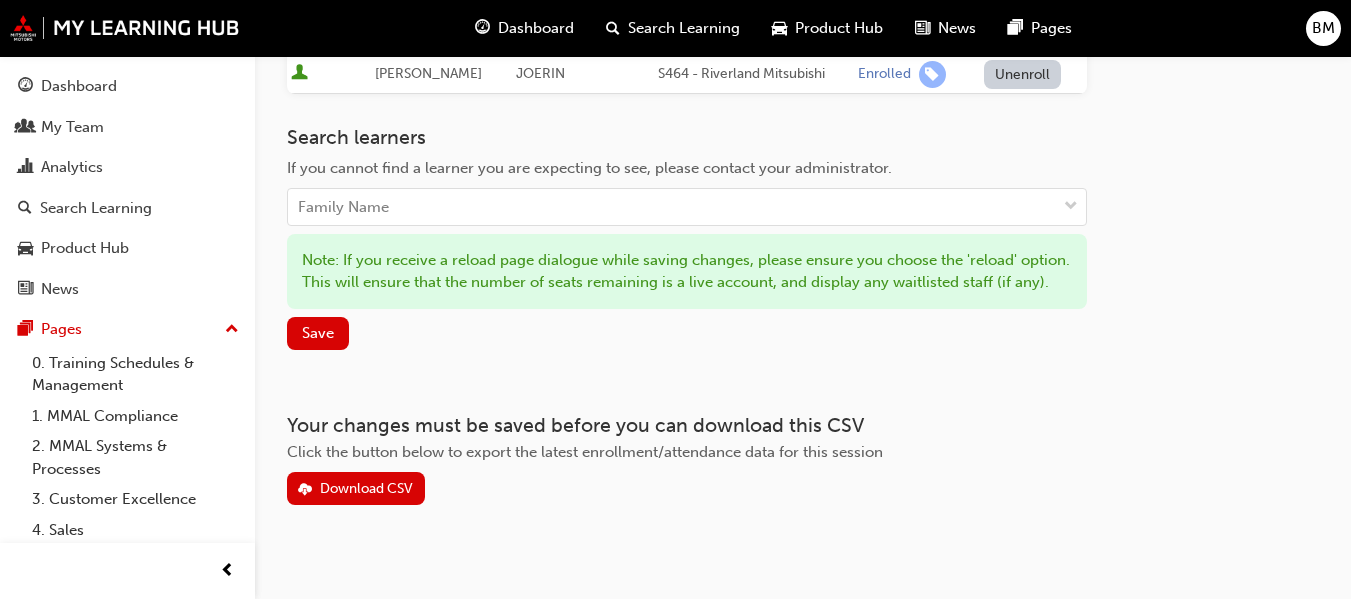 scroll, scrollTop: 920, scrollLeft: 0, axis: vertical 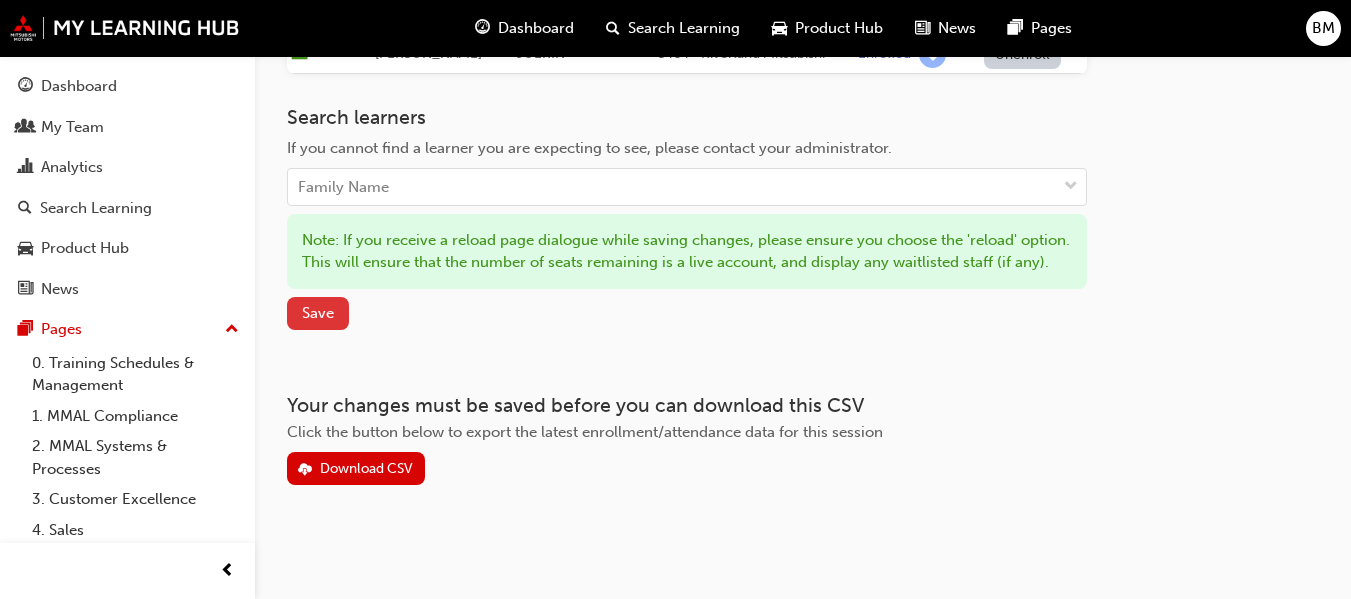 click on "Save" at bounding box center [318, 313] 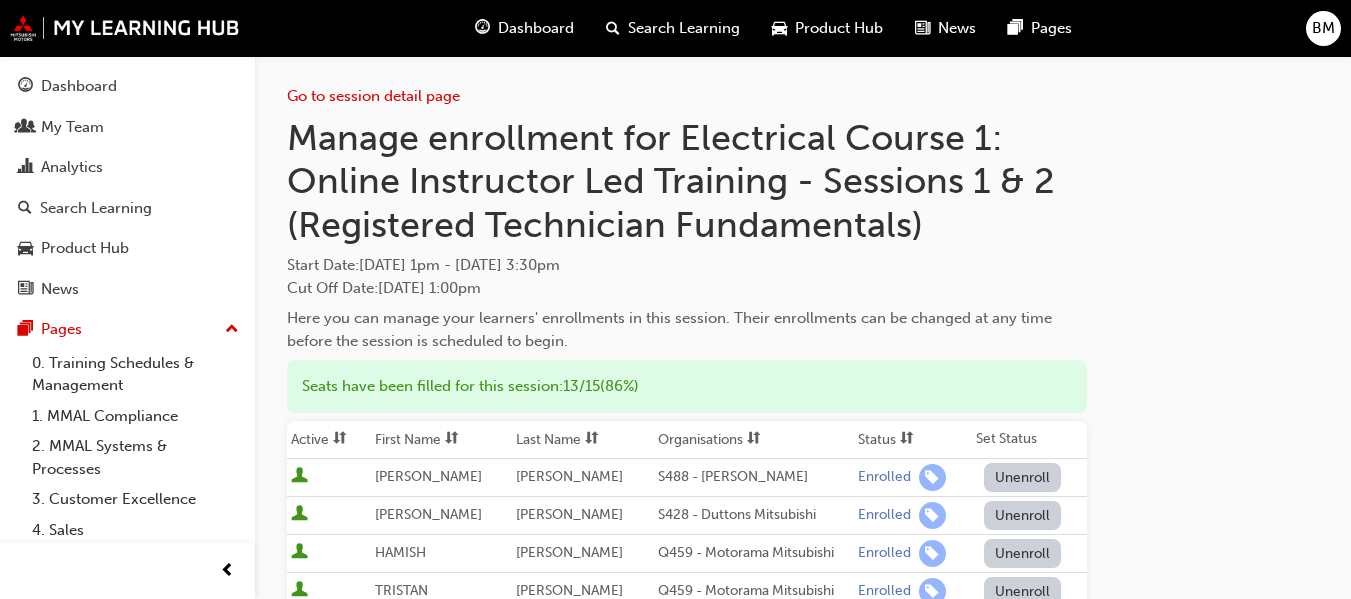 scroll, scrollTop: 0, scrollLeft: 0, axis: both 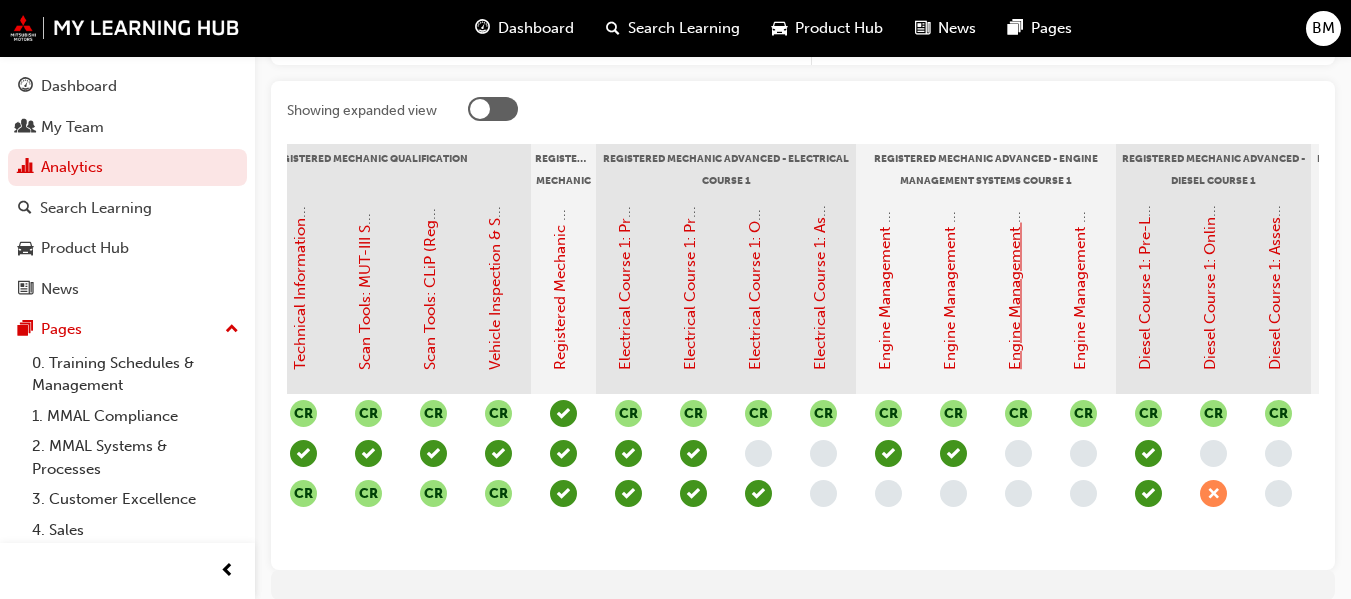 click on "Engine Management Systems (EMS) Course 1: Online Instructor Led Training - Sessions 1 & 2 (Registered Mechanic Advanced)" at bounding box center (1015, -66) 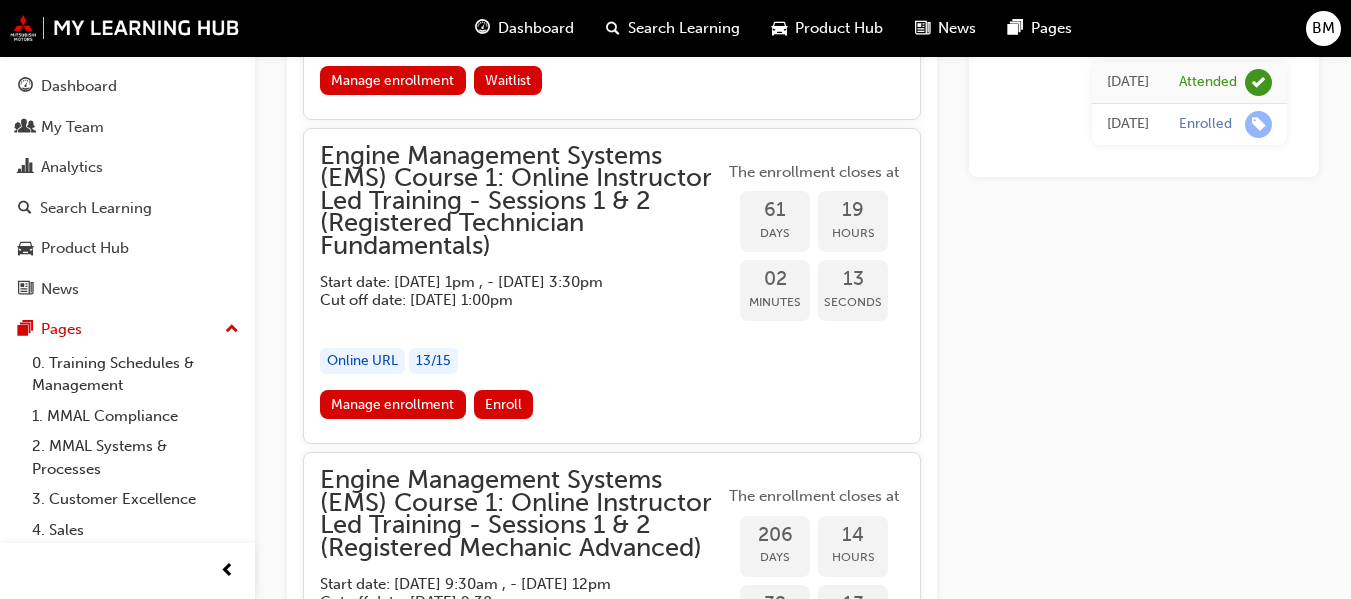scroll, scrollTop: 2186, scrollLeft: 0, axis: vertical 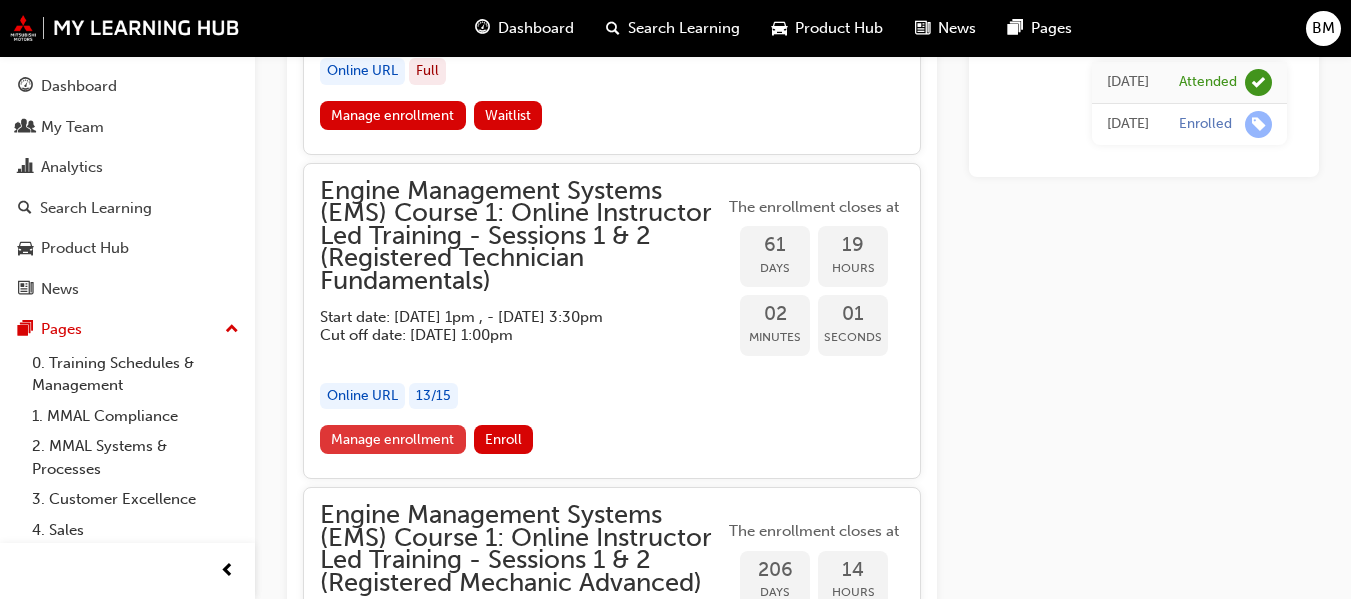 click on "Manage enrollment" at bounding box center [393, 439] 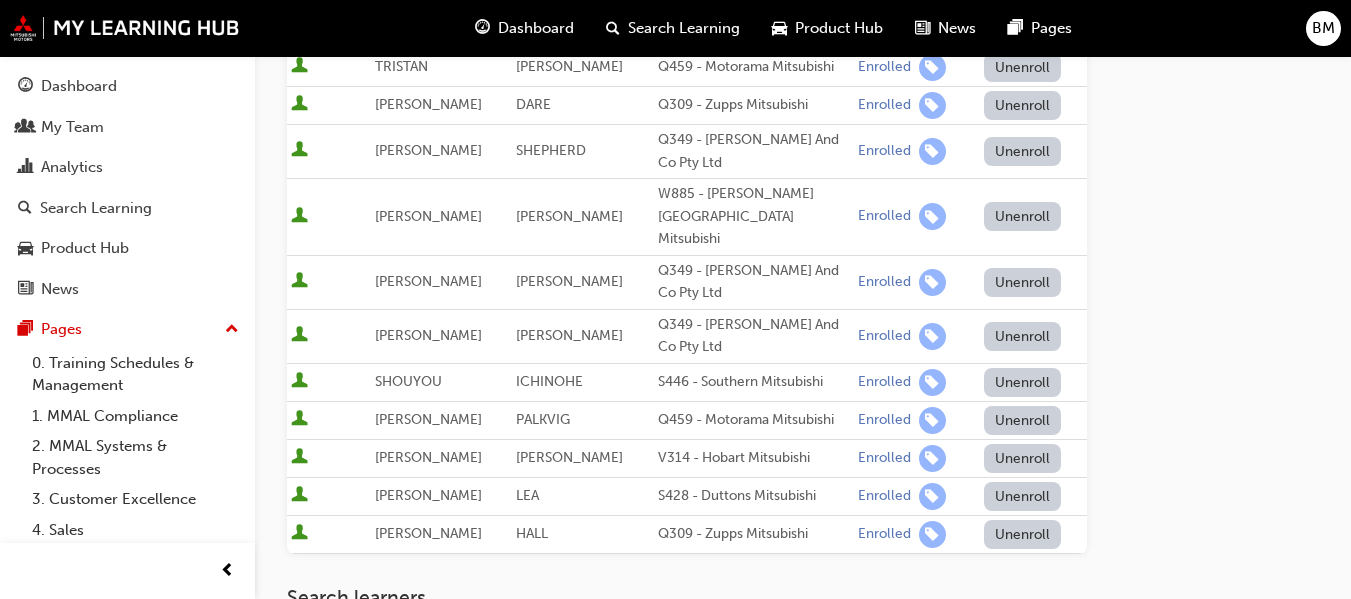 scroll, scrollTop: 700, scrollLeft: 0, axis: vertical 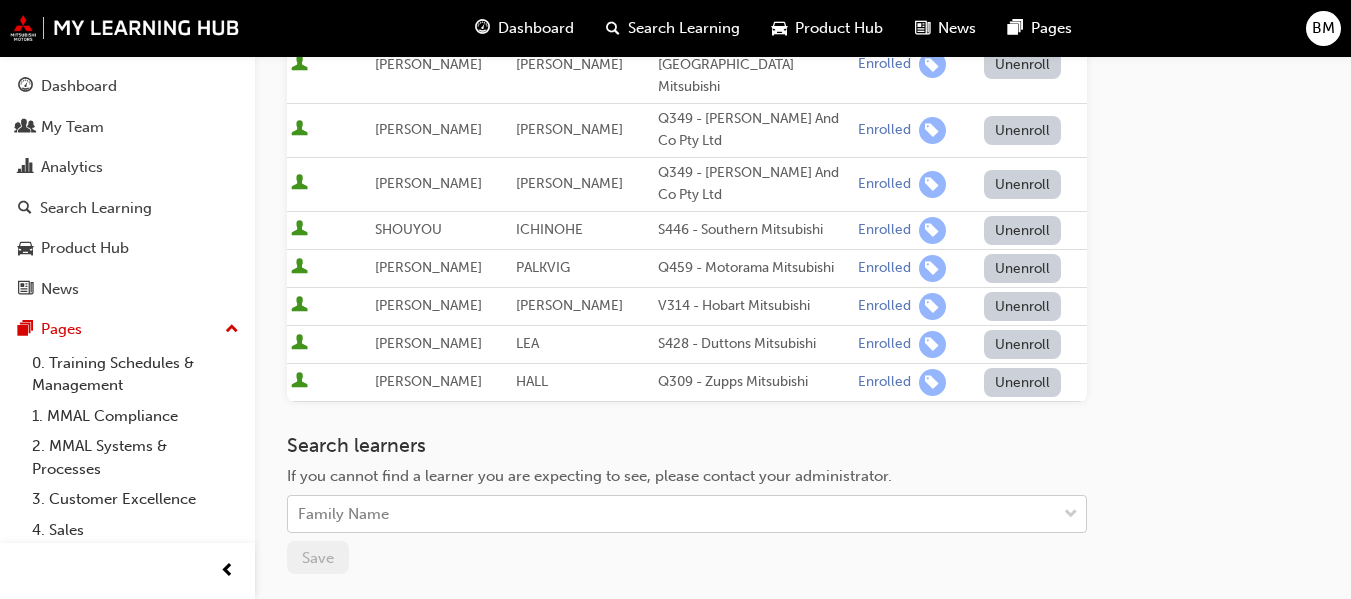 click on "Family Name" at bounding box center (672, 514) 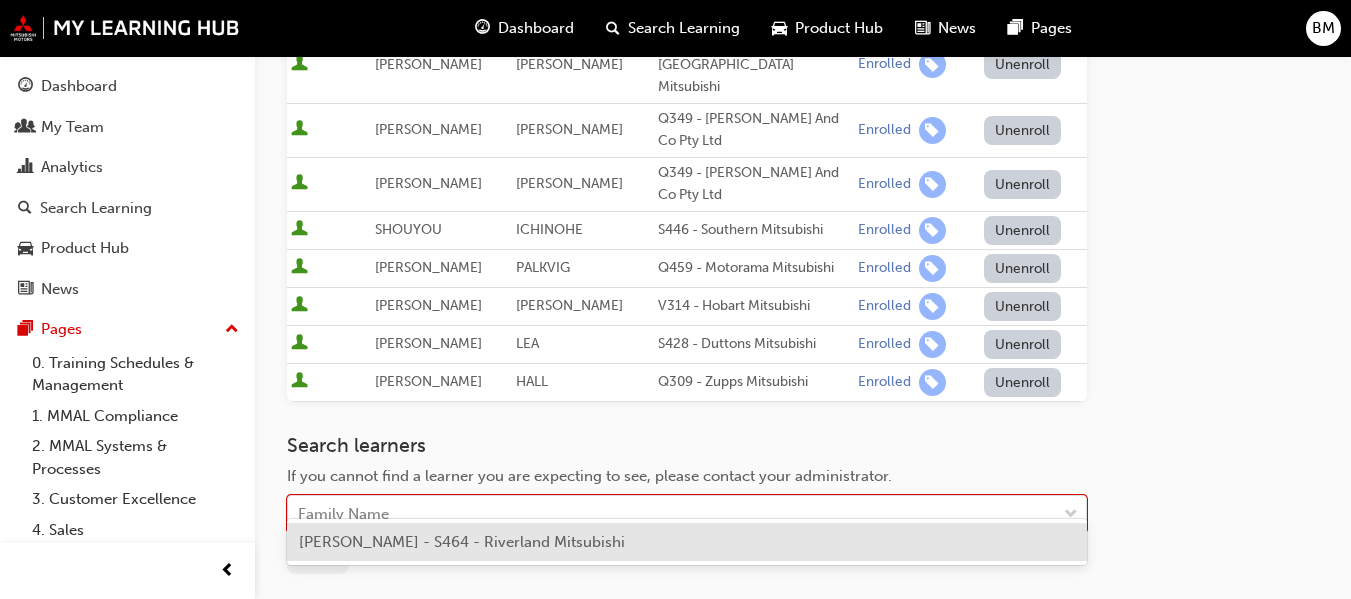 click on "OWEN JOERIN - S464 - Riverland Mitsubishi" at bounding box center (462, 542) 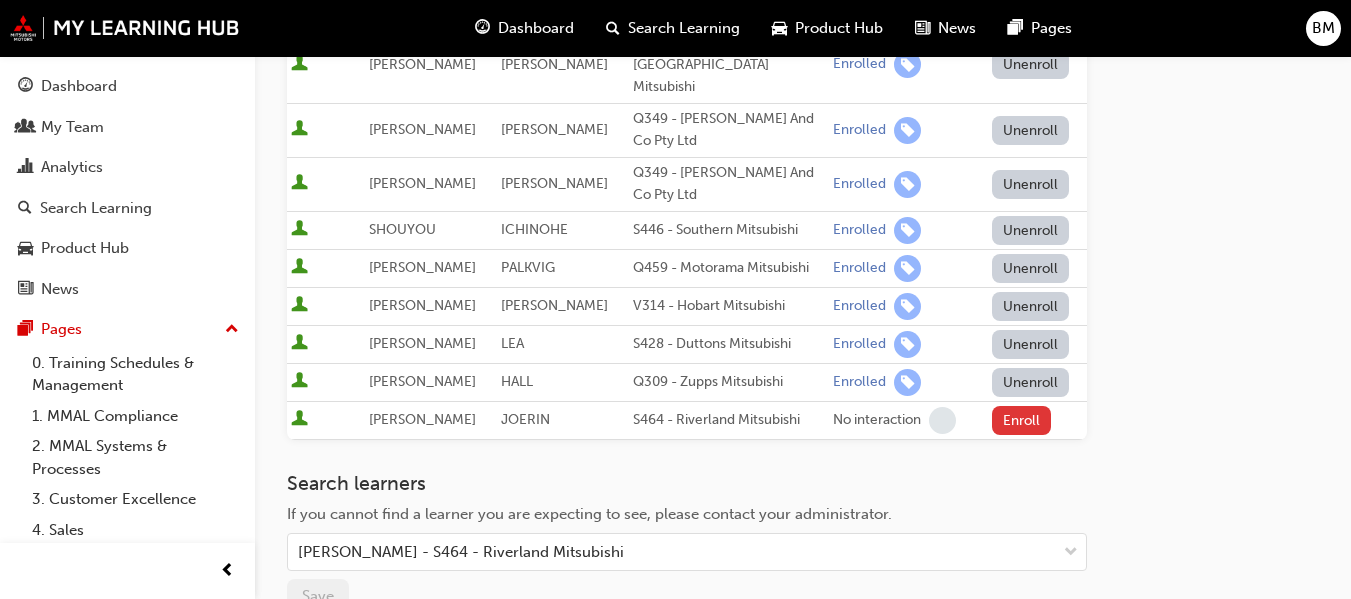 click on "Enroll" at bounding box center [1022, 420] 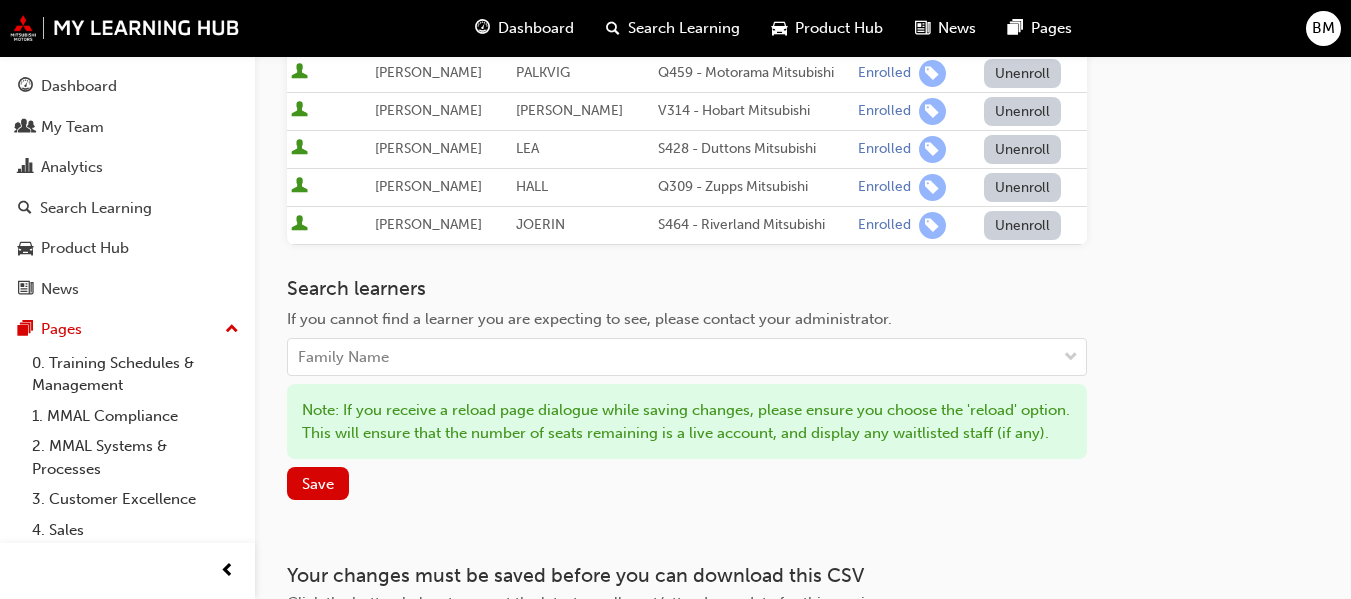 scroll, scrollTop: 900, scrollLeft: 0, axis: vertical 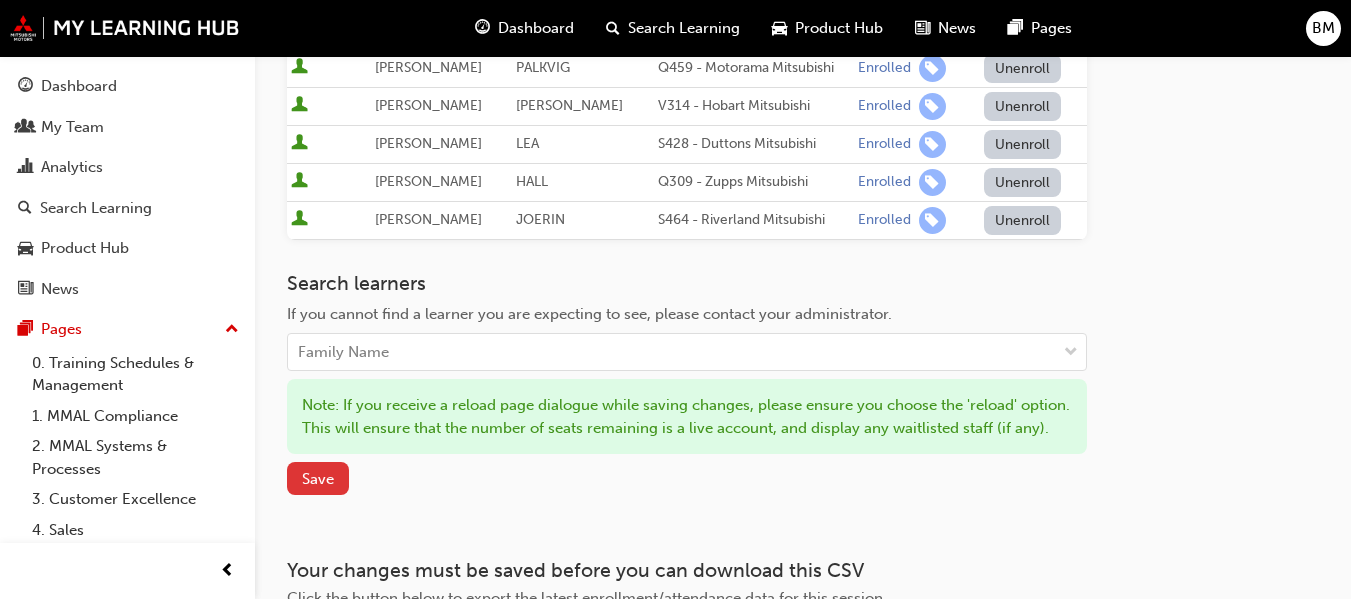 click on "Save" at bounding box center [318, 479] 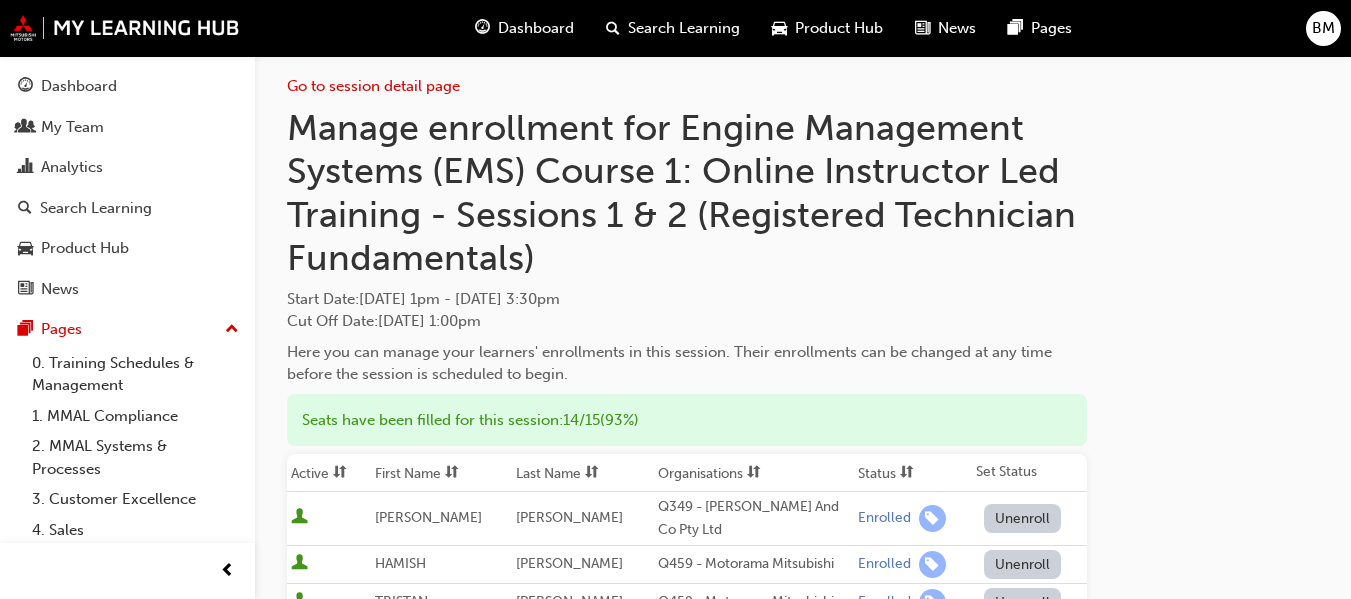 scroll, scrollTop: 0, scrollLeft: 0, axis: both 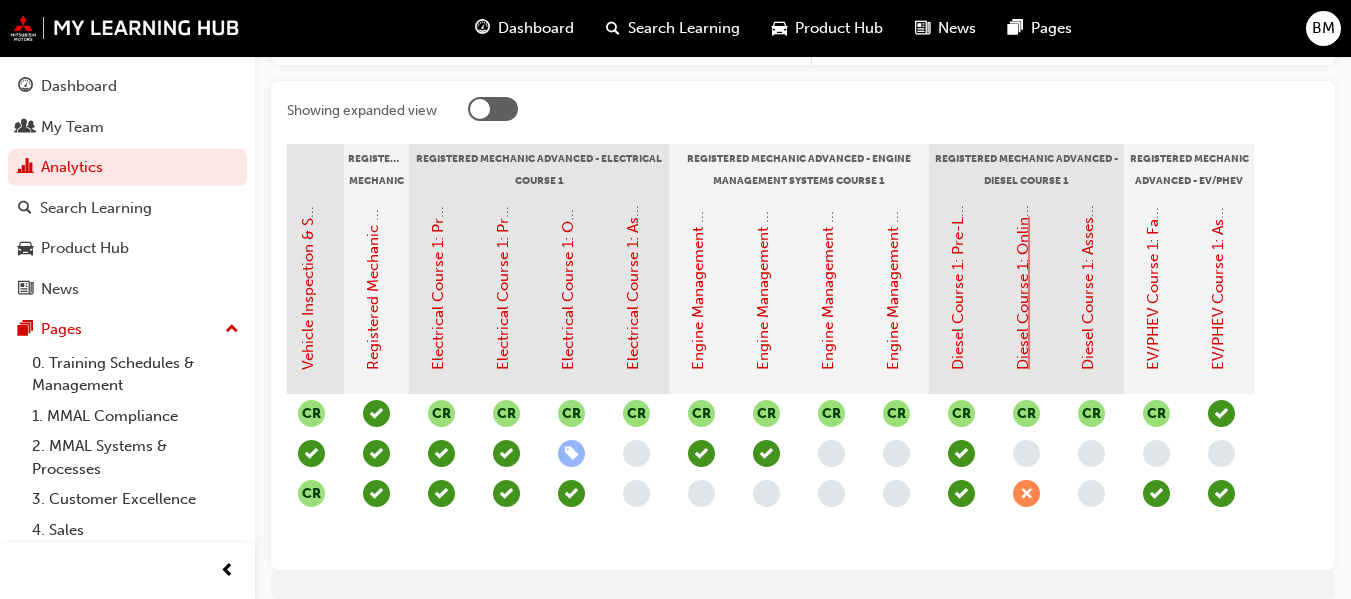 click on "Diesel Course 1: Online Instructor Led Training - Session 1 & Session 2 (Registered Mechanic Advanced)" at bounding box center (1023, 12) 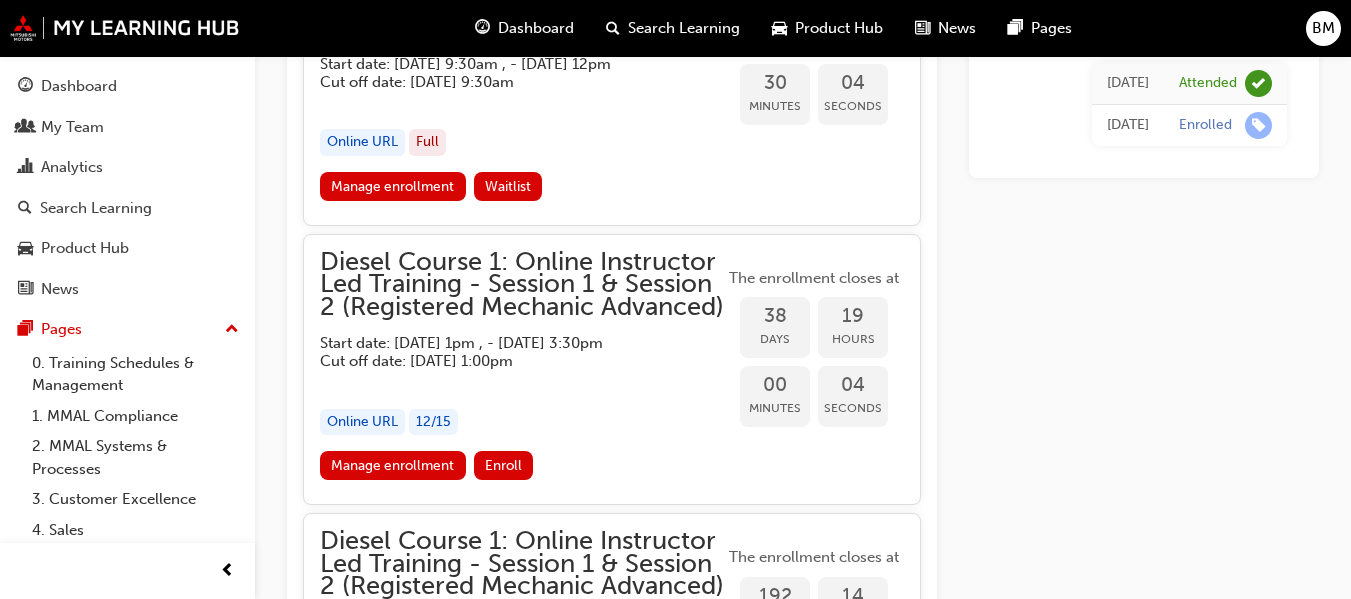 scroll, scrollTop: 1873, scrollLeft: 0, axis: vertical 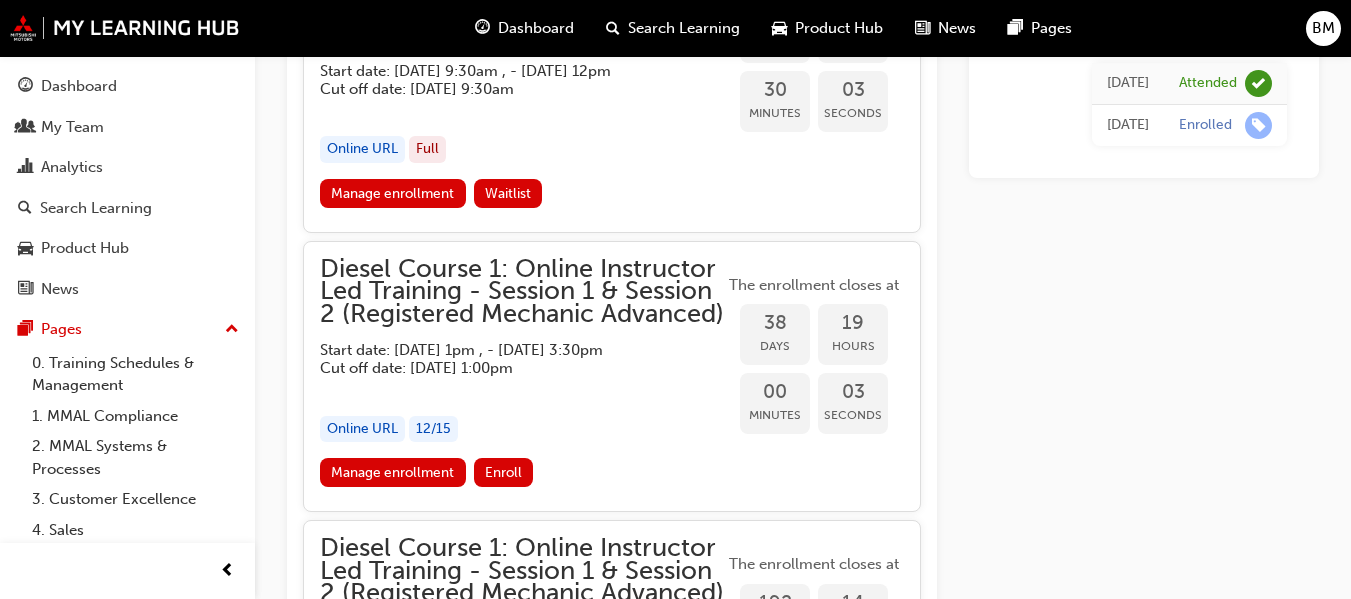 click on "Manage enrollment" at bounding box center [393, 472] 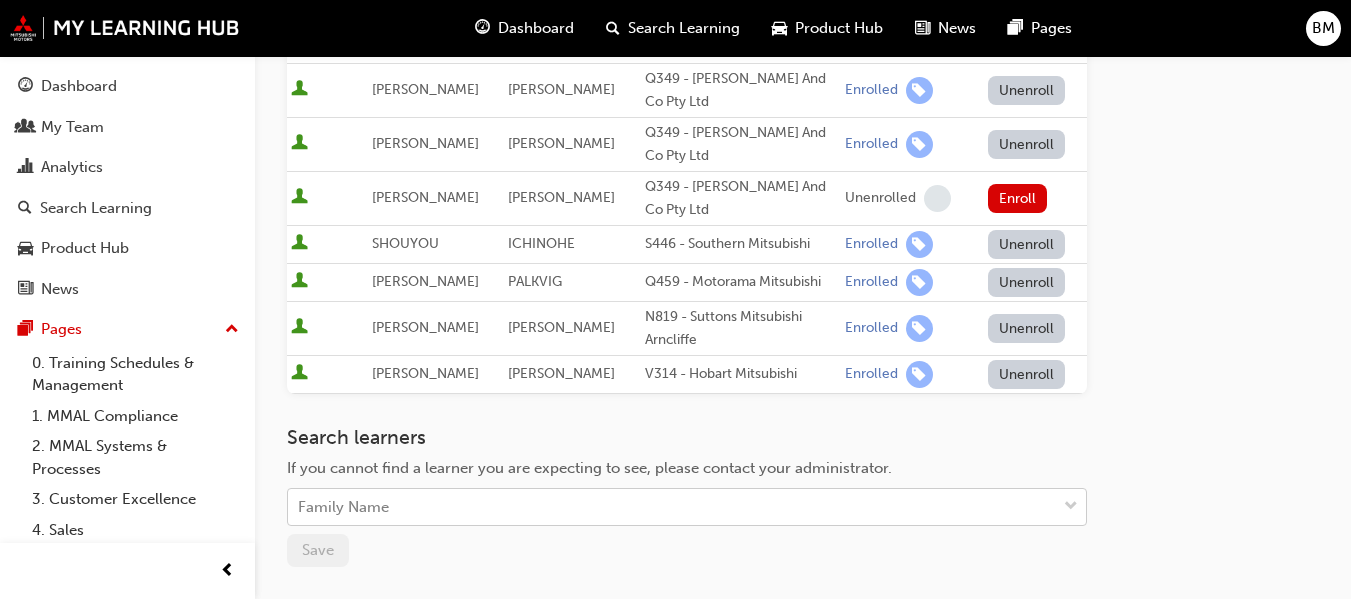 scroll, scrollTop: 700, scrollLeft: 0, axis: vertical 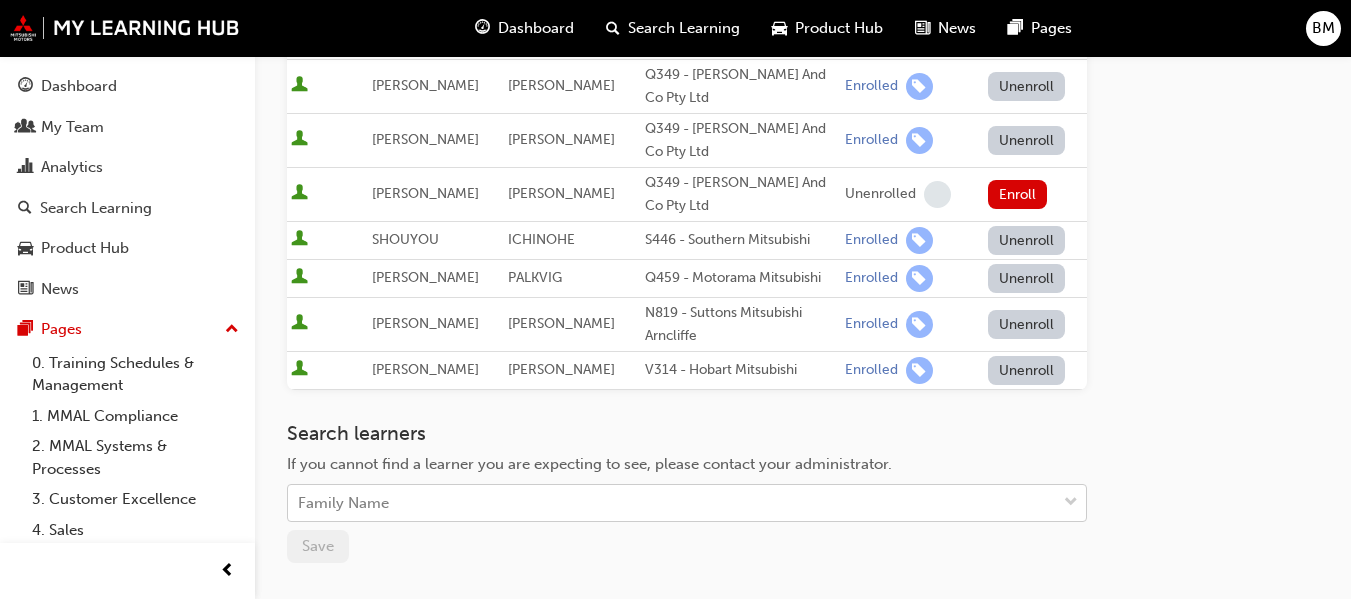 click on "Family Name" at bounding box center [672, 503] 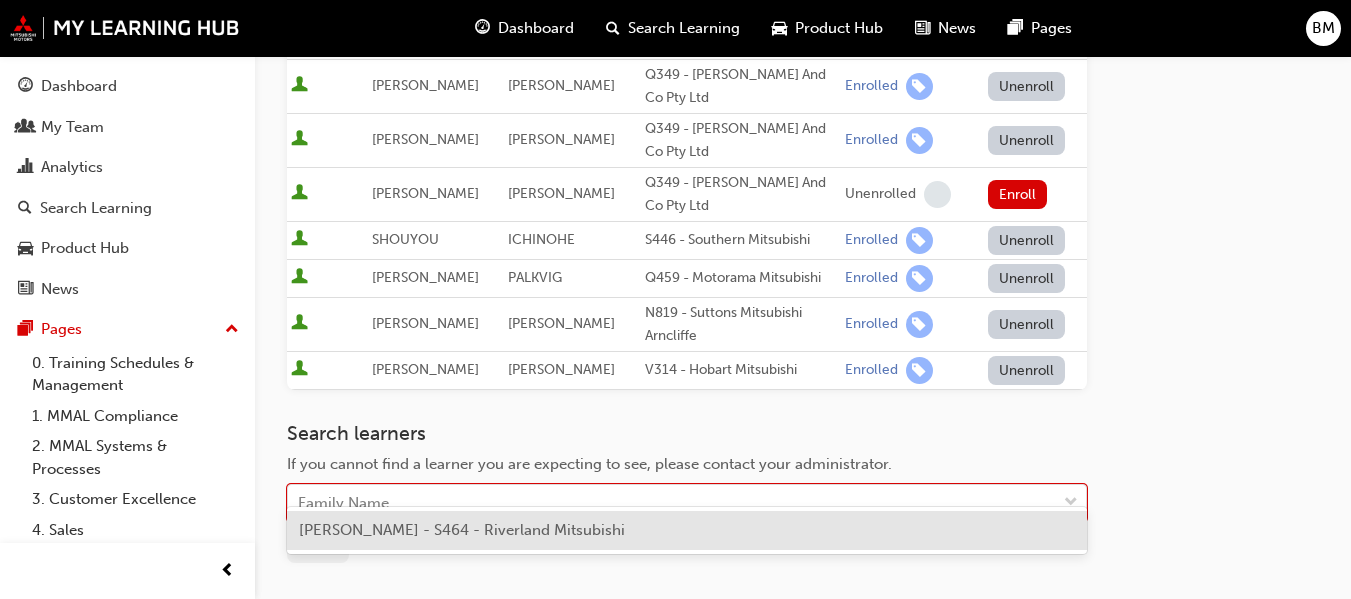click on "OWEN JOERIN - S464 - Riverland Mitsubishi" at bounding box center [687, 530] 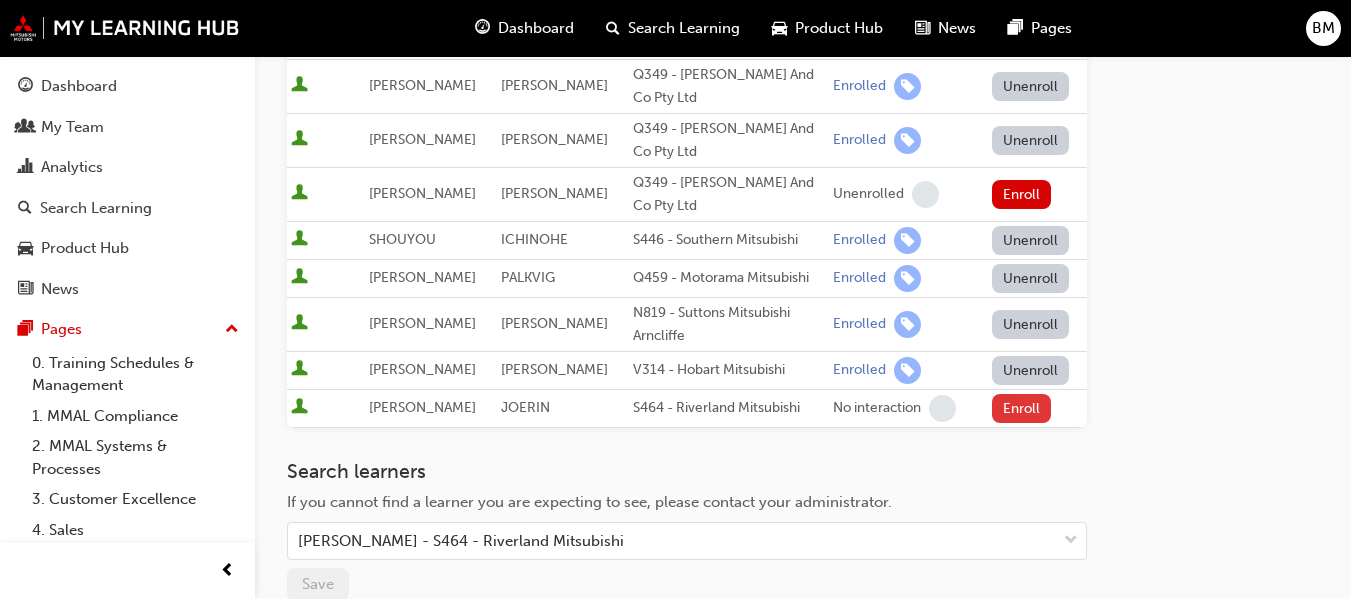 click on "Enroll" at bounding box center [1022, 408] 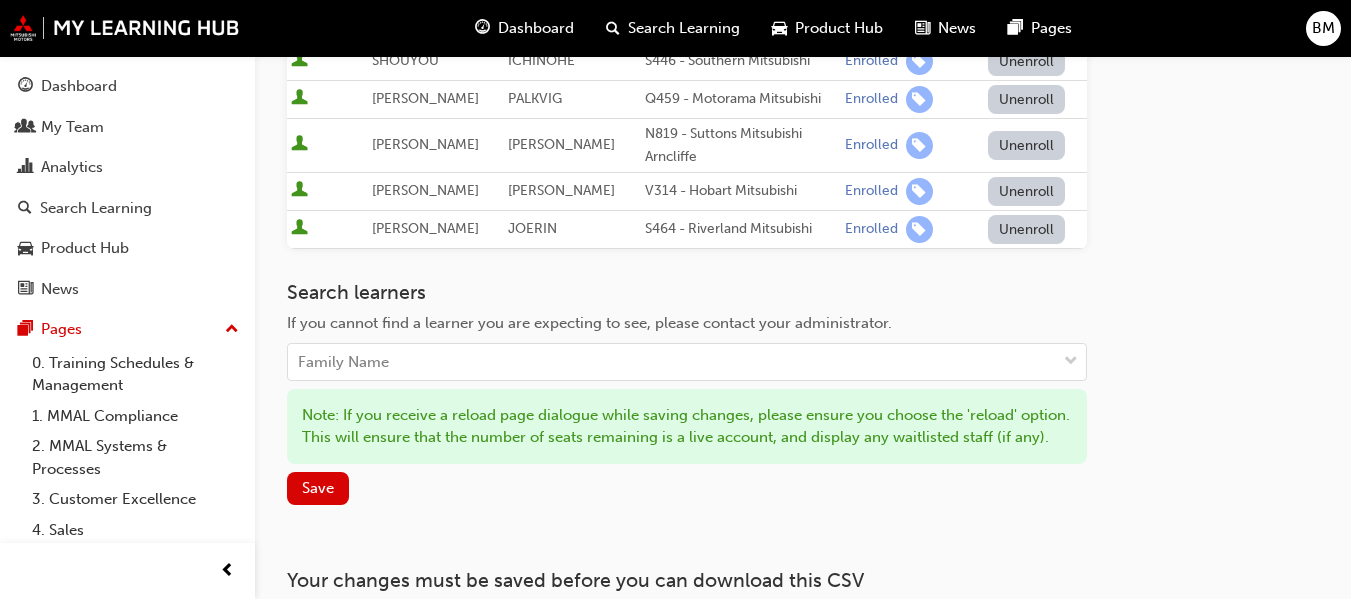 scroll, scrollTop: 900, scrollLeft: 0, axis: vertical 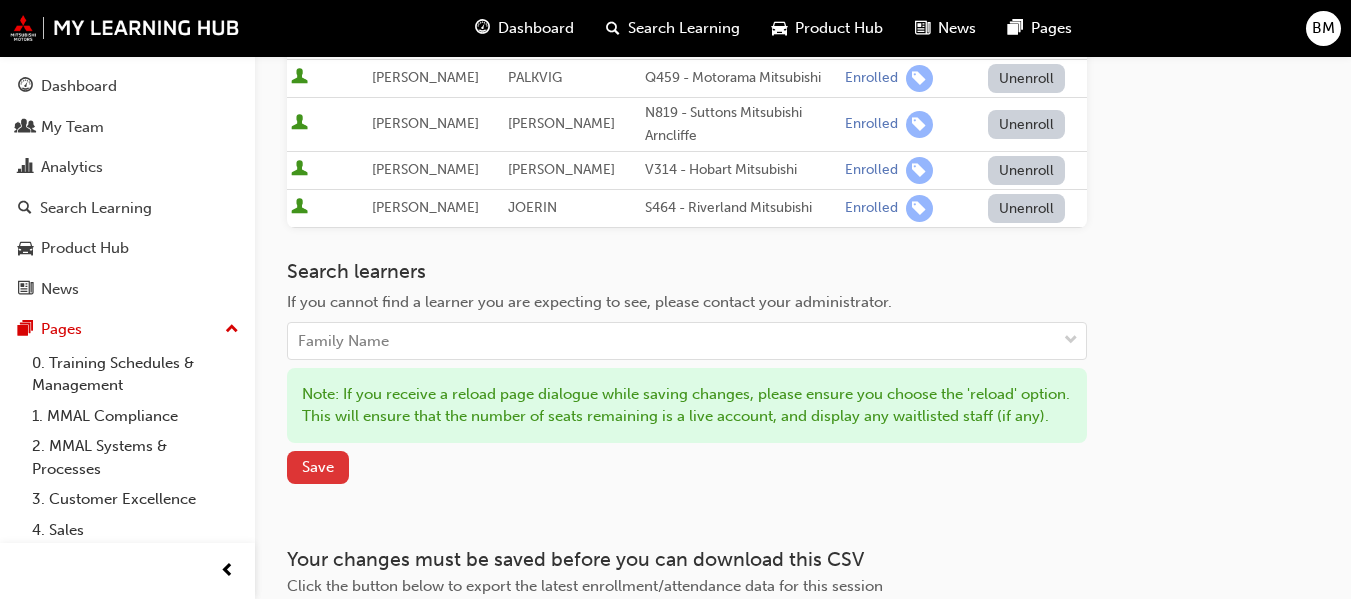 click on "Save" at bounding box center [318, 467] 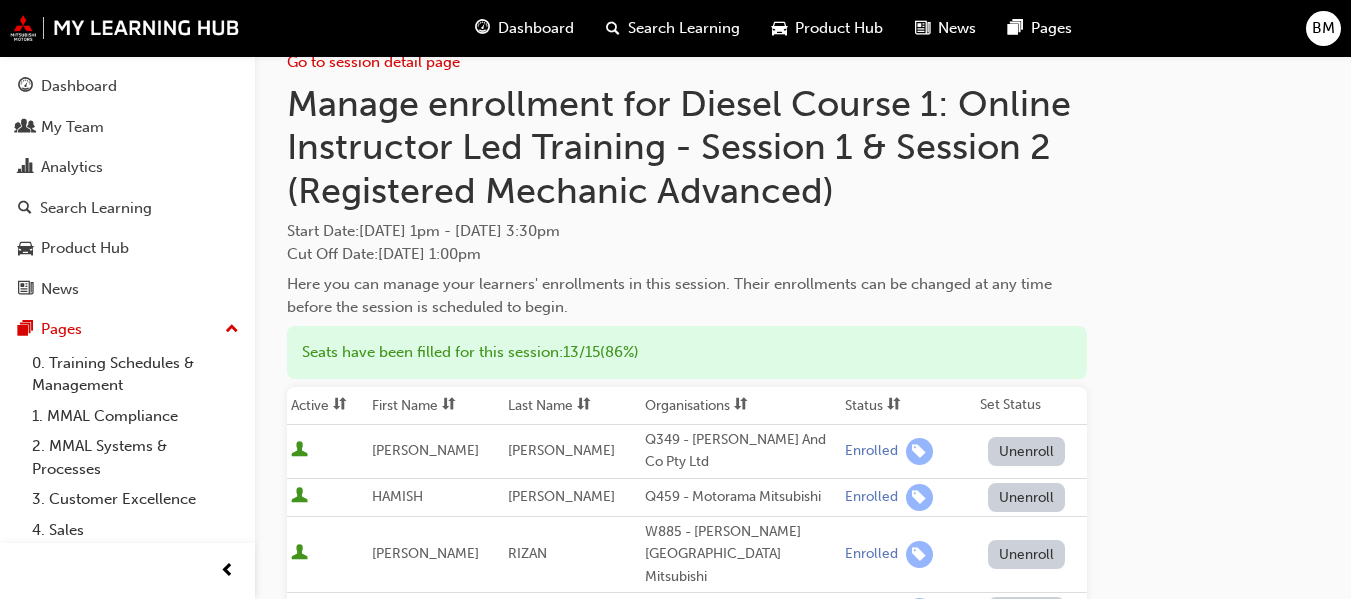 scroll, scrollTop: 0, scrollLeft: 0, axis: both 